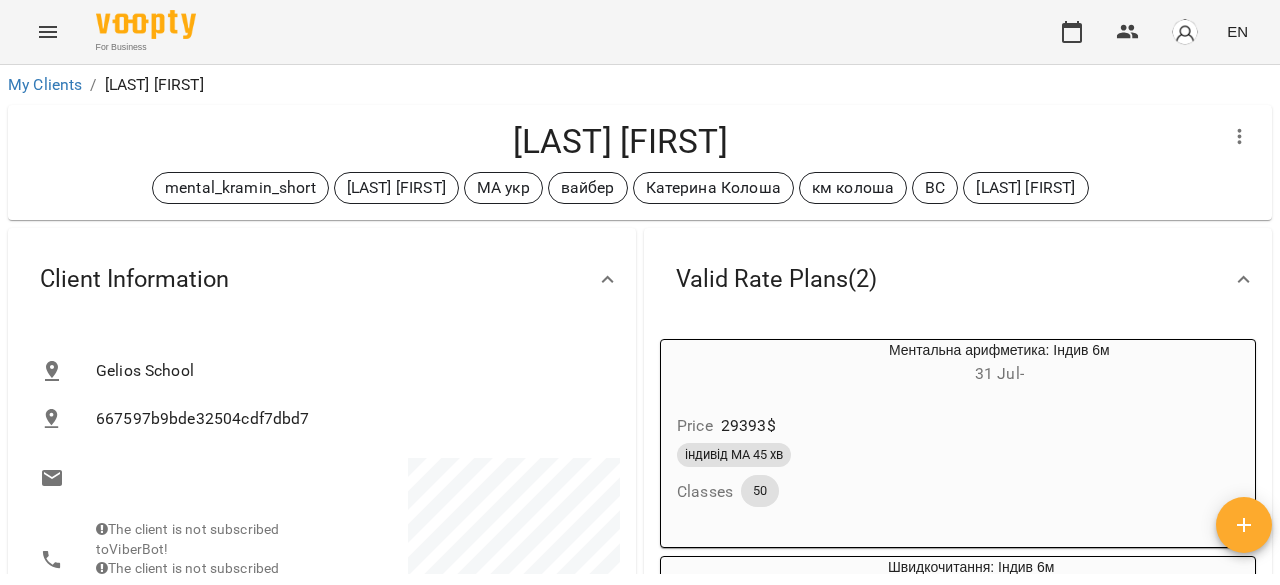 scroll, scrollTop: 0, scrollLeft: 0, axis: both 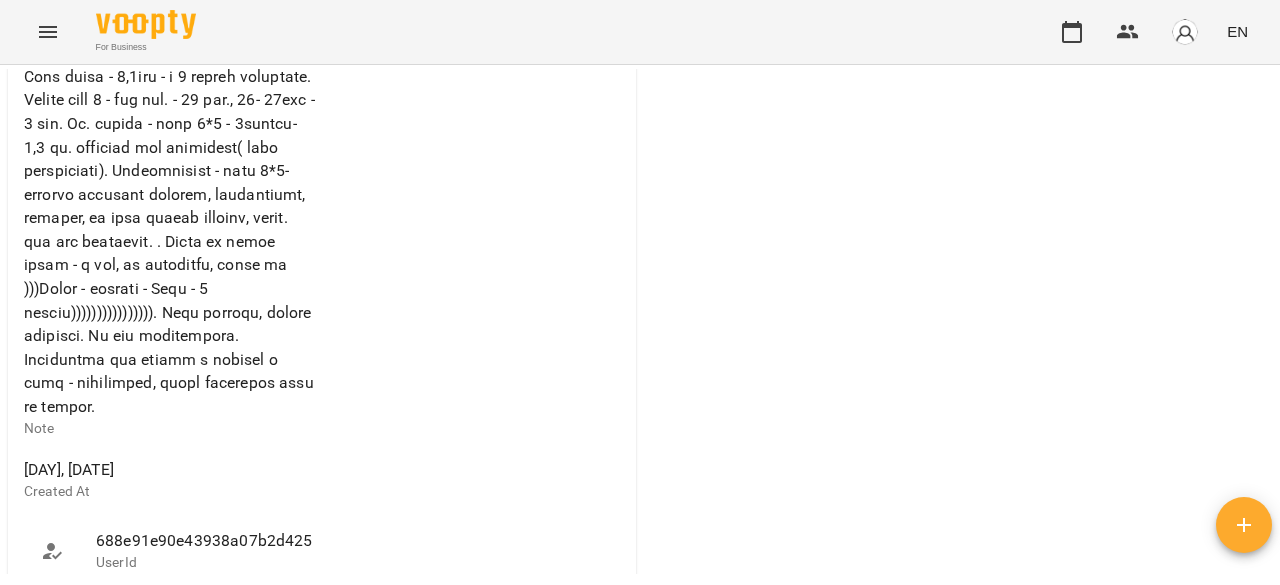 click 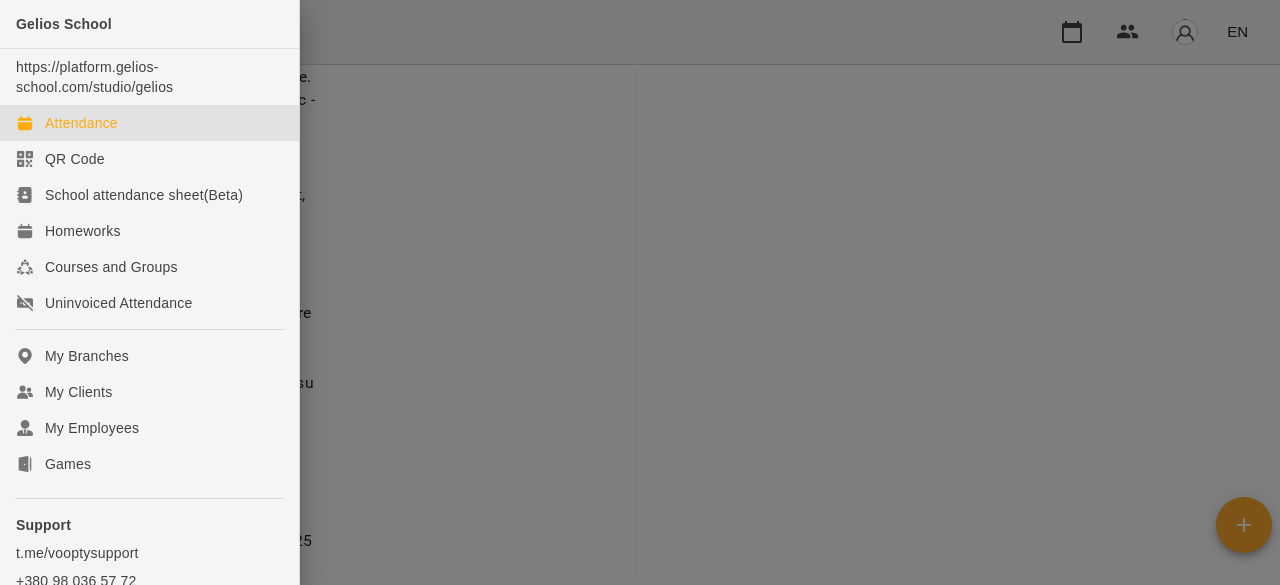 click on "Attendance" at bounding box center [81, 123] 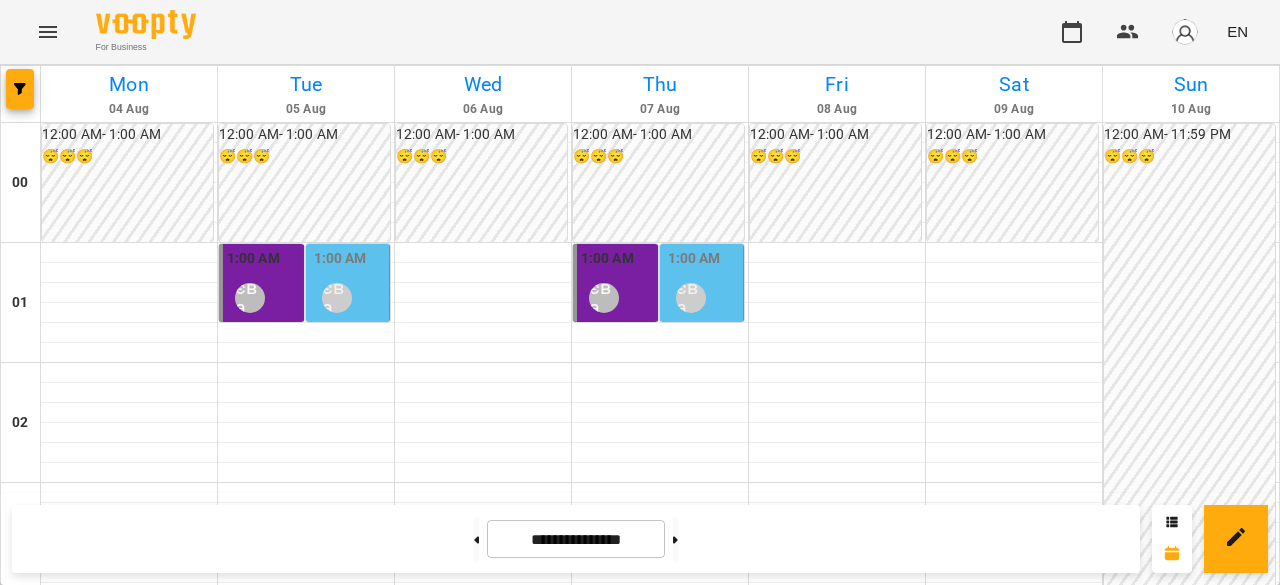 scroll, scrollTop: 0, scrollLeft: 0, axis: both 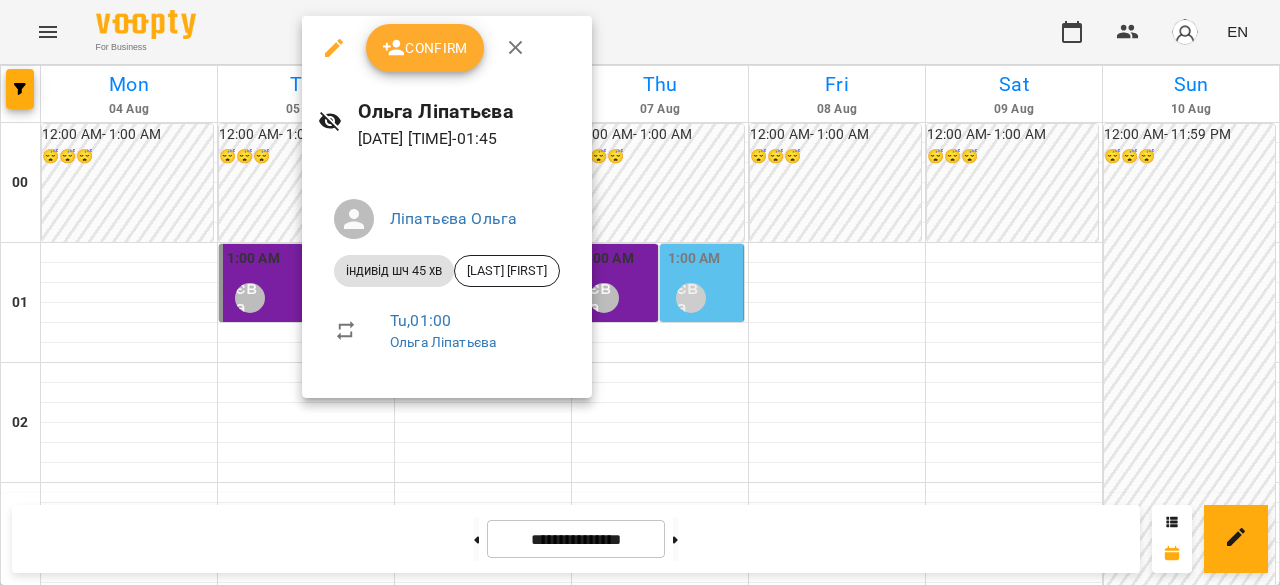 click at bounding box center [640, 292] 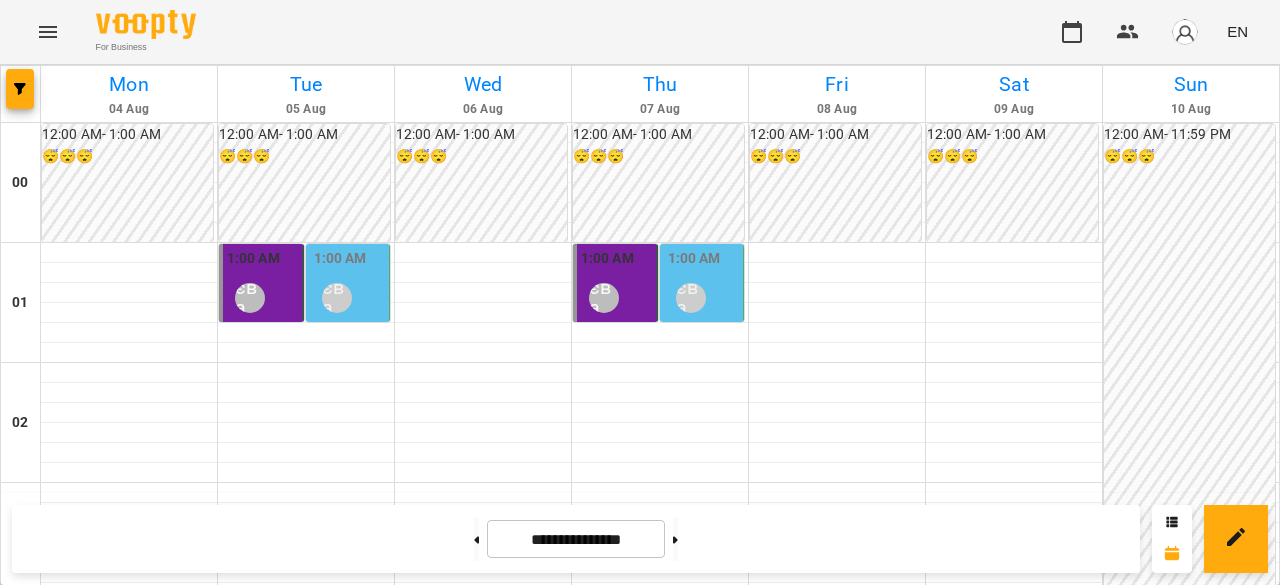 click on "[TIME] Ліпатьєва Ольга" at bounding box center (263, 284) 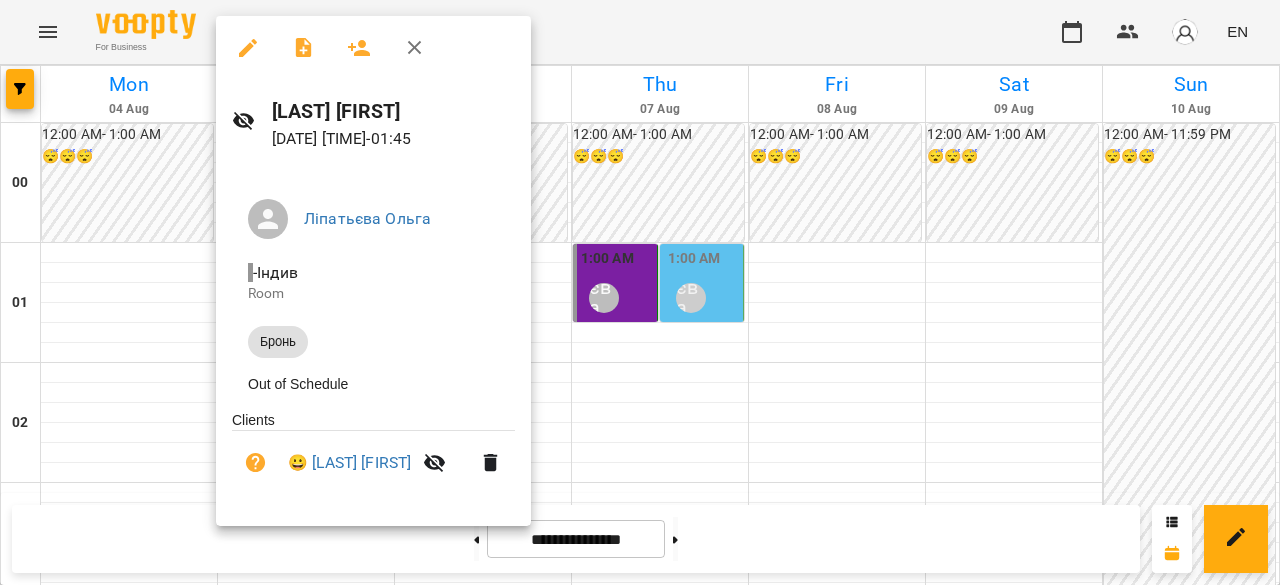 click at bounding box center [640, 292] 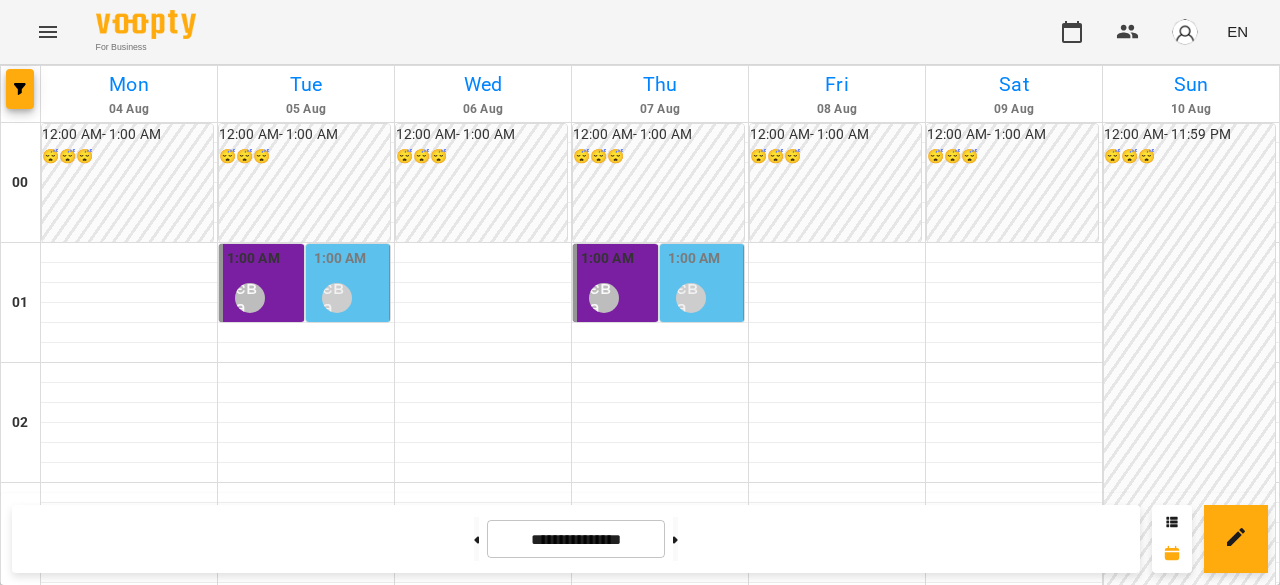 click on "Ліпатьєва Ольга" at bounding box center [337, 298] 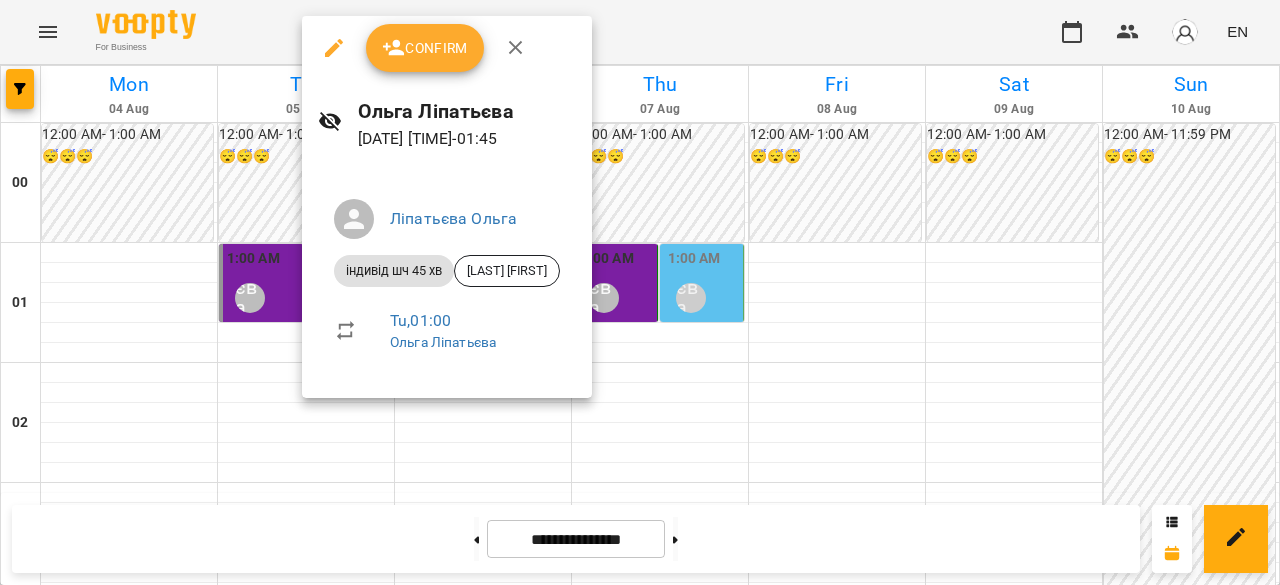 click at bounding box center (640, 292) 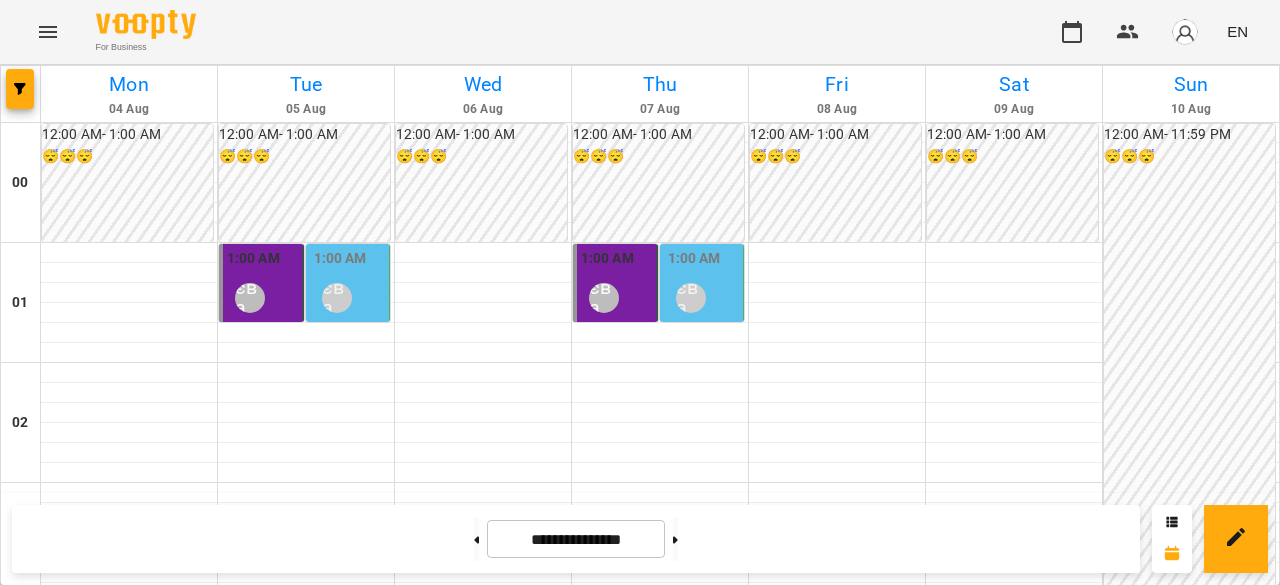 click on "Ліпатьєва Ольга" at bounding box center (250, 298) 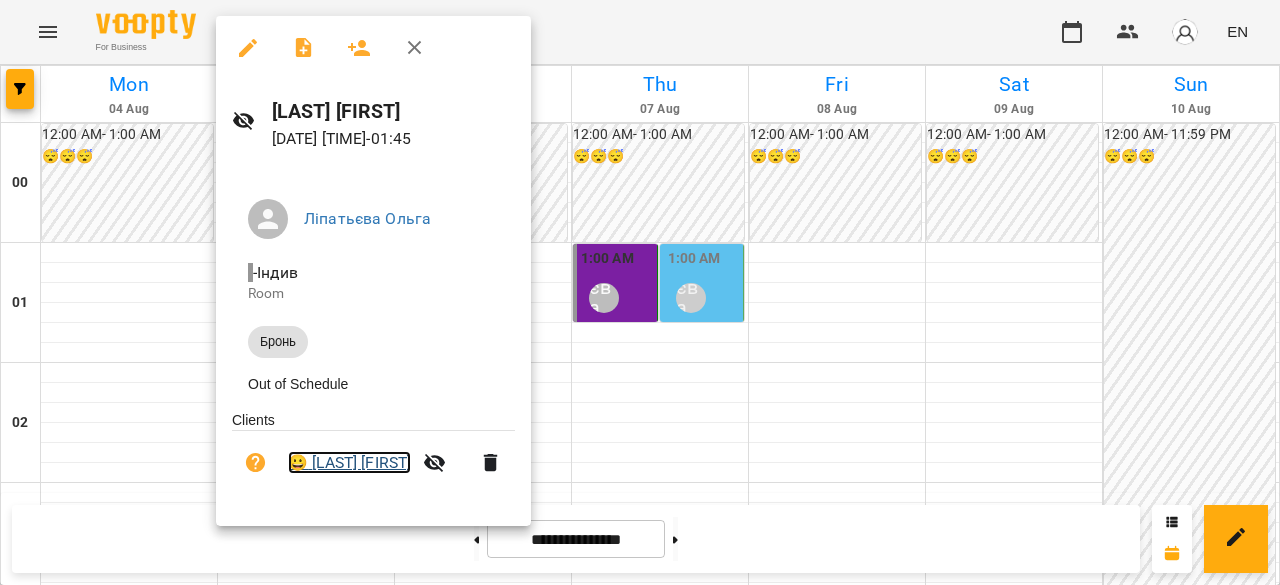 click on "😀   Підгорний Єгор" at bounding box center [349, 463] 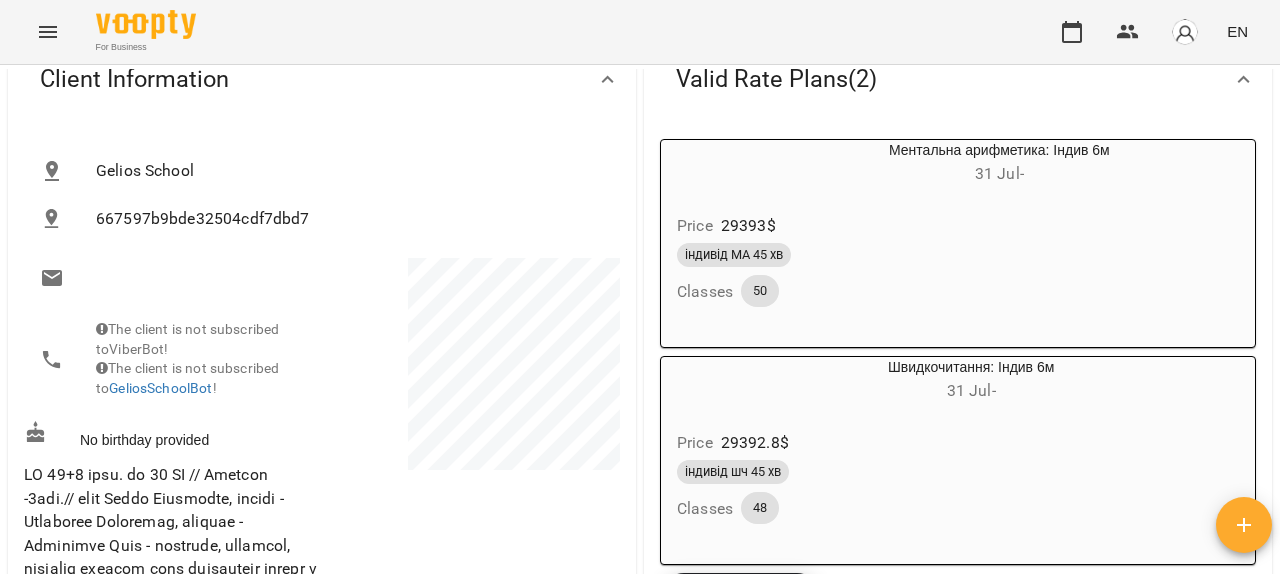scroll, scrollTop: 0, scrollLeft: 0, axis: both 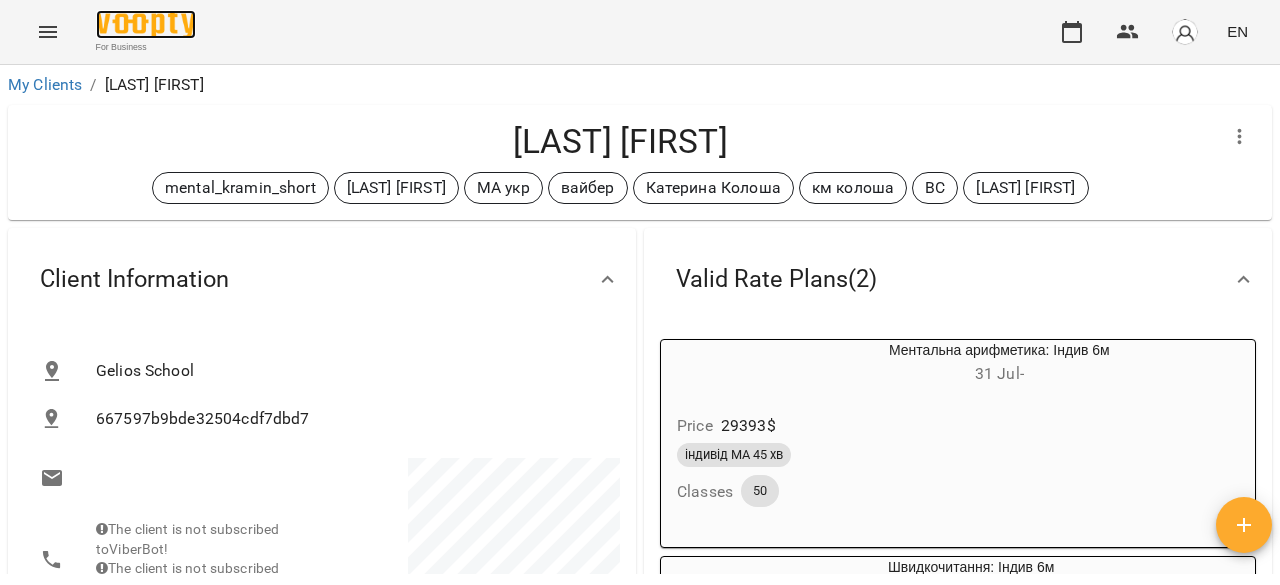click at bounding box center (146, 24) 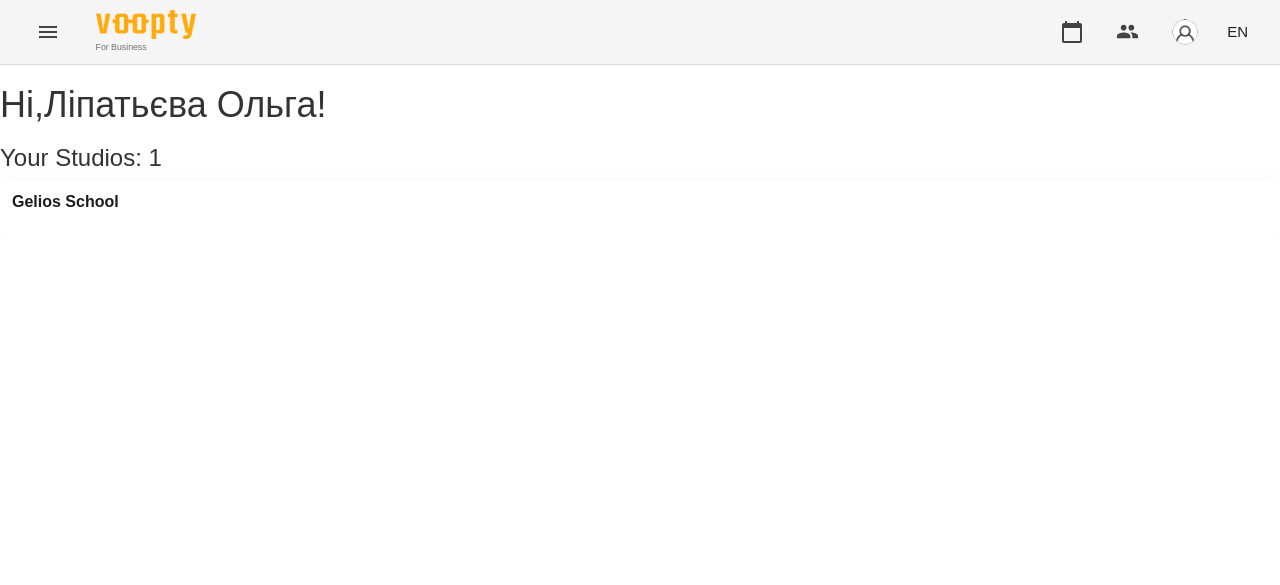 click 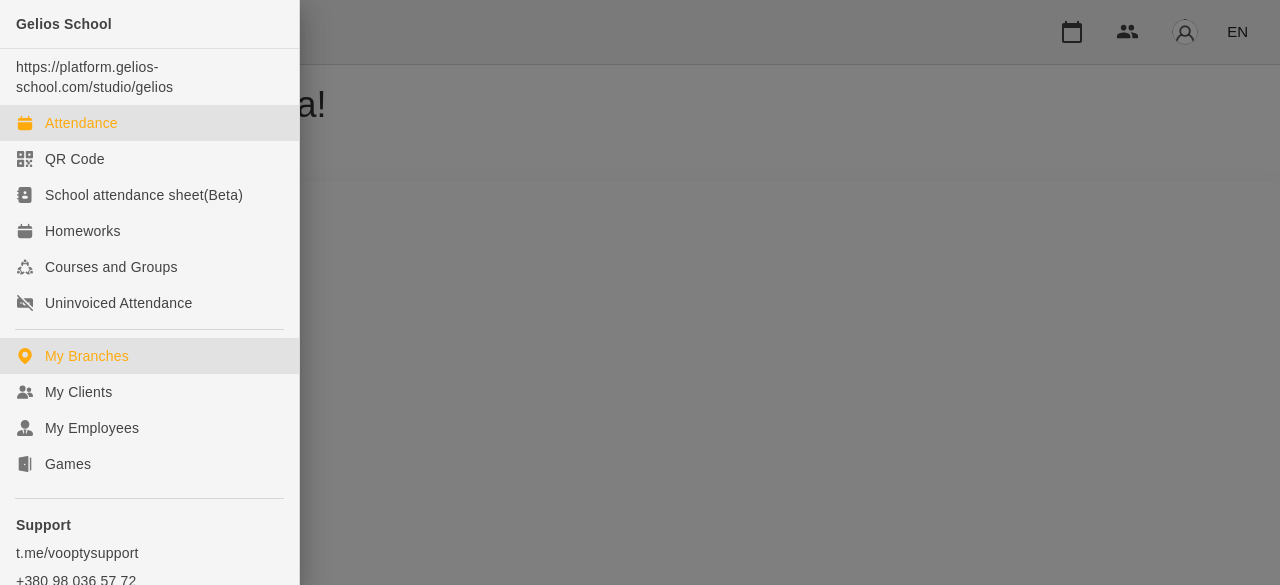 click on "Attendance" at bounding box center (81, 123) 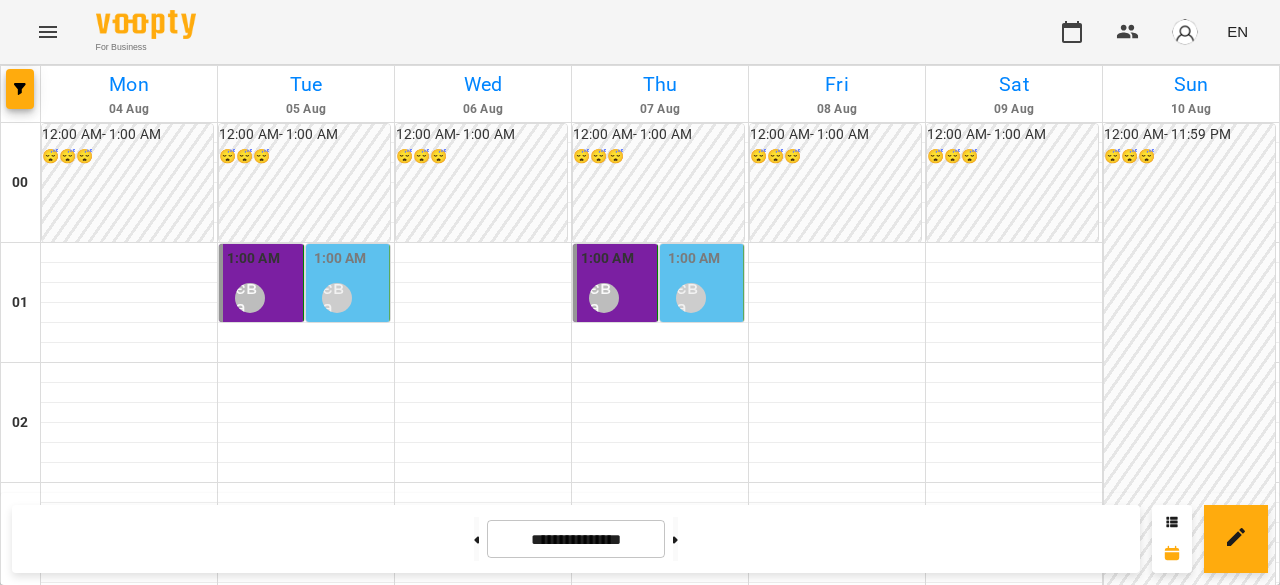 click on "Ліпатьєва Ольга" at bounding box center [337, 298] 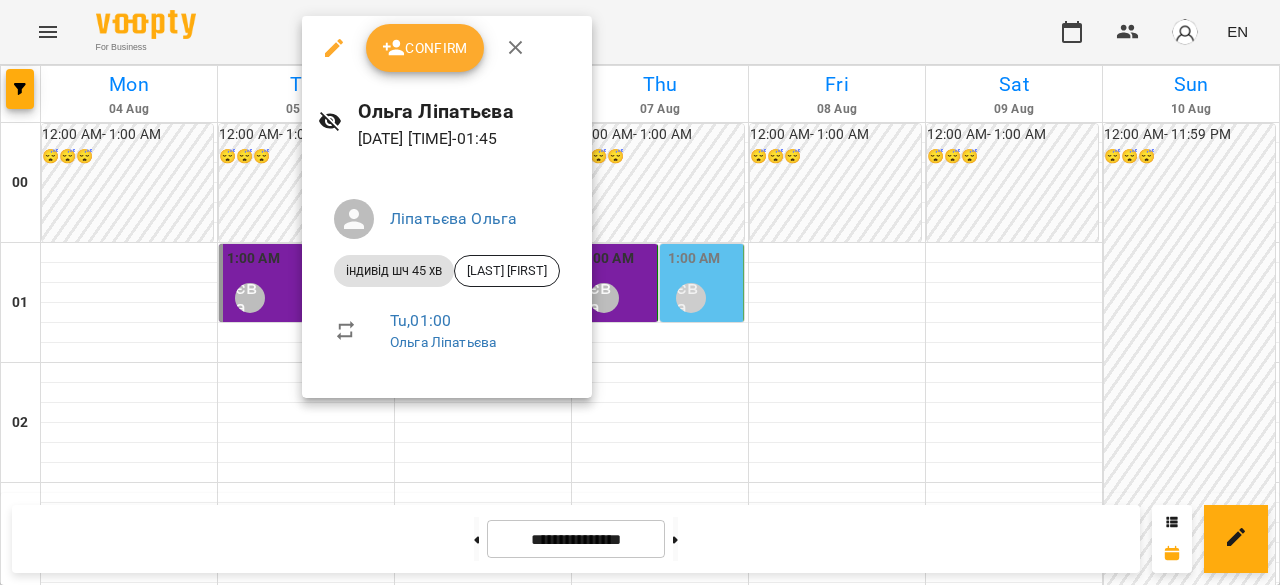click at bounding box center [640, 292] 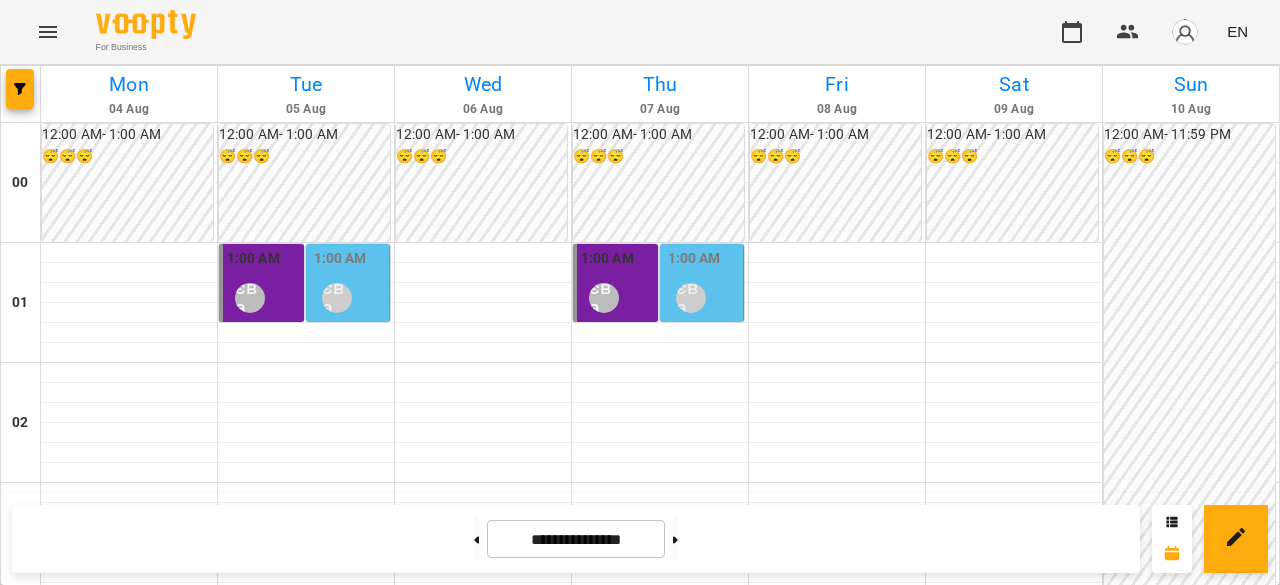 click on "Ліпатьєва Ольга" at bounding box center [250, 298] 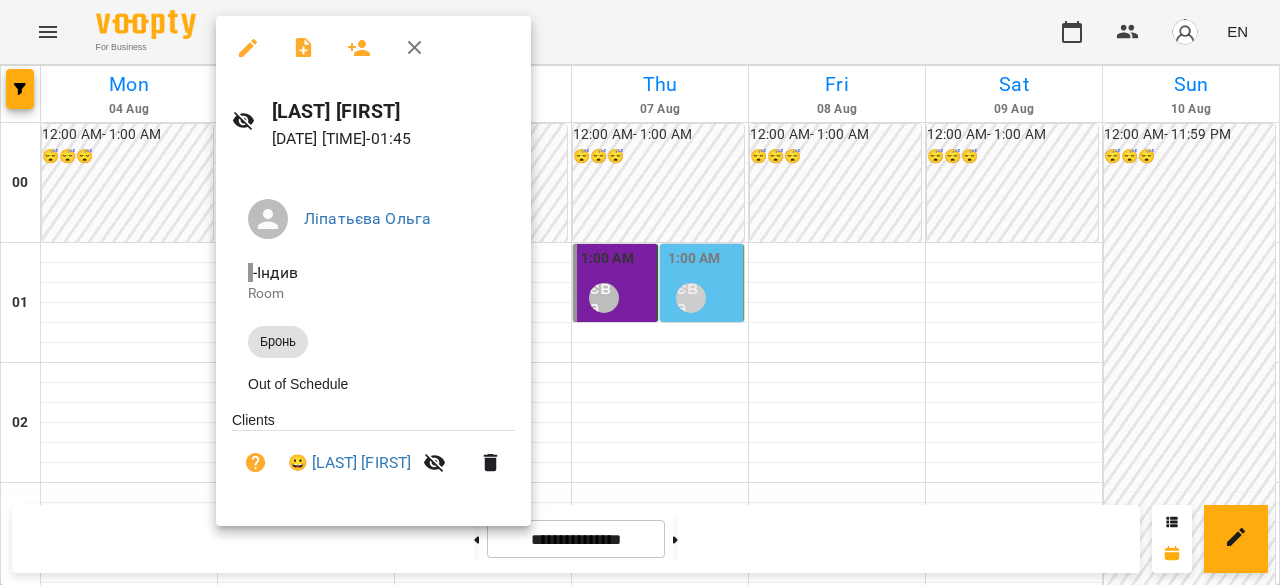 click at bounding box center (640, 292) 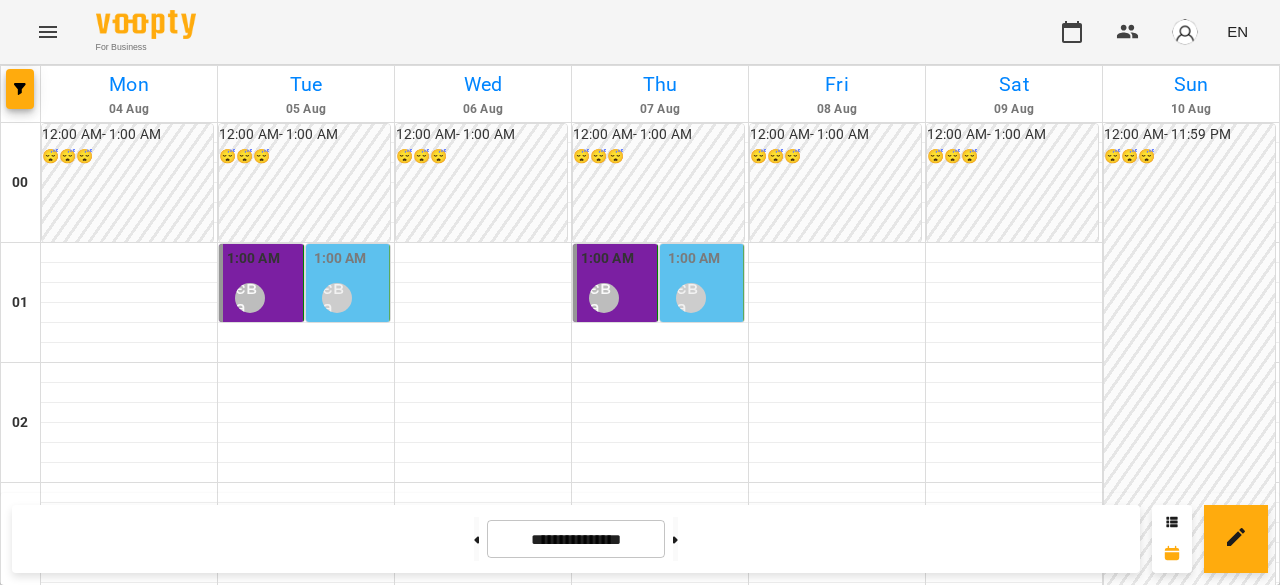 scroll, scrollTop: 0, scrollLeft: 0, axis: both 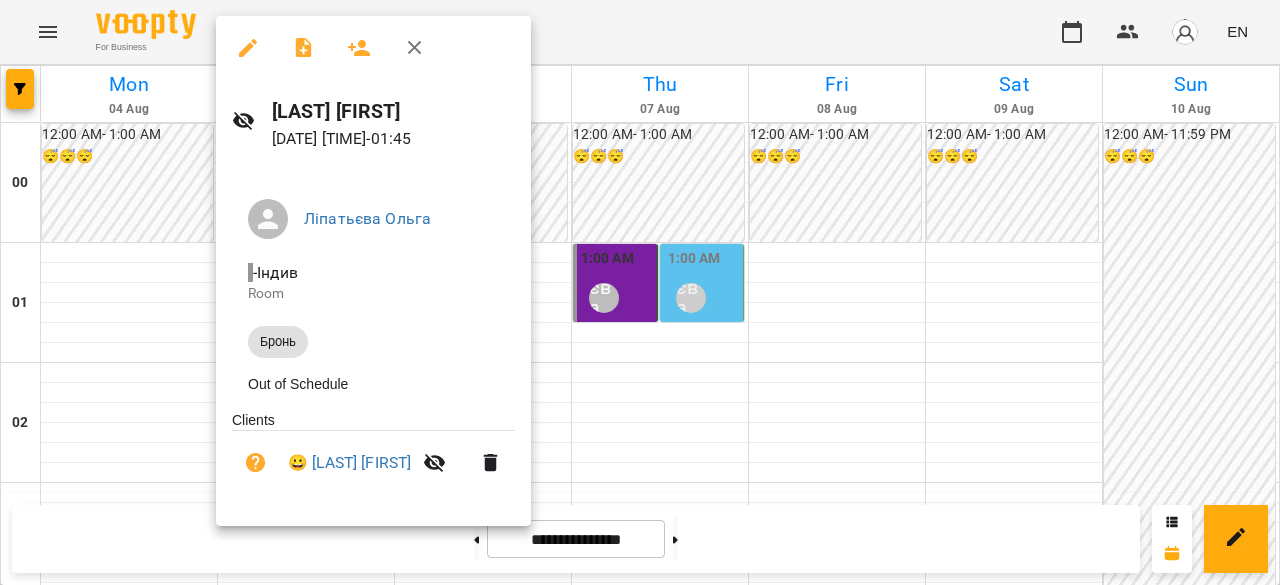 click at bounding box center [640, 292] 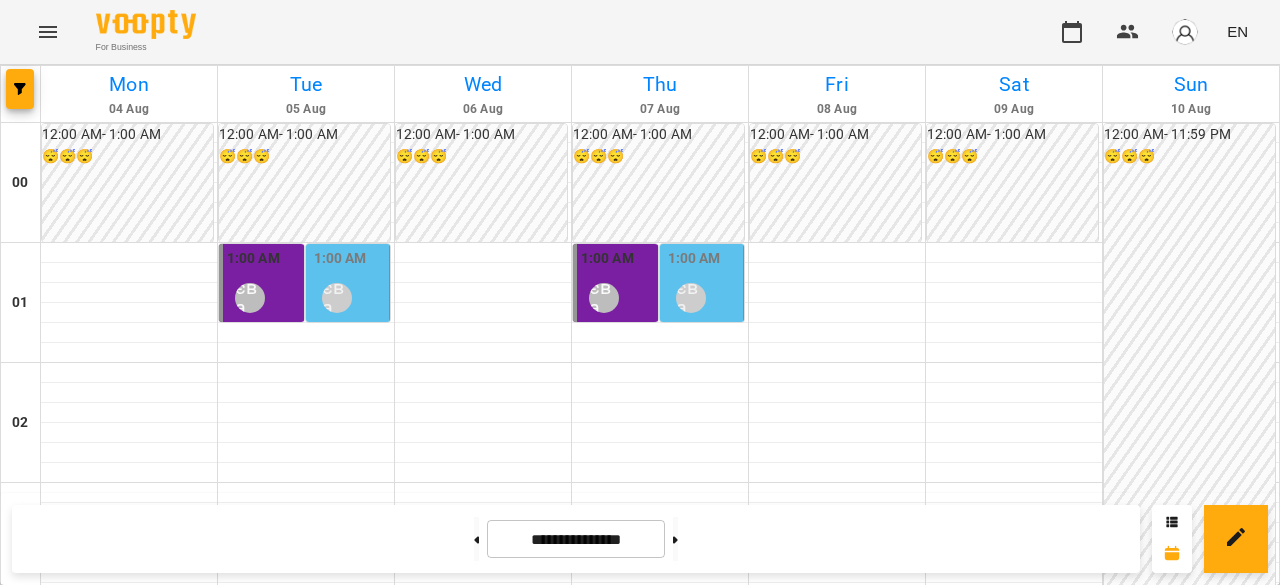 click on "Ліпатьєва Ольга" at bounding box center [337, 298] 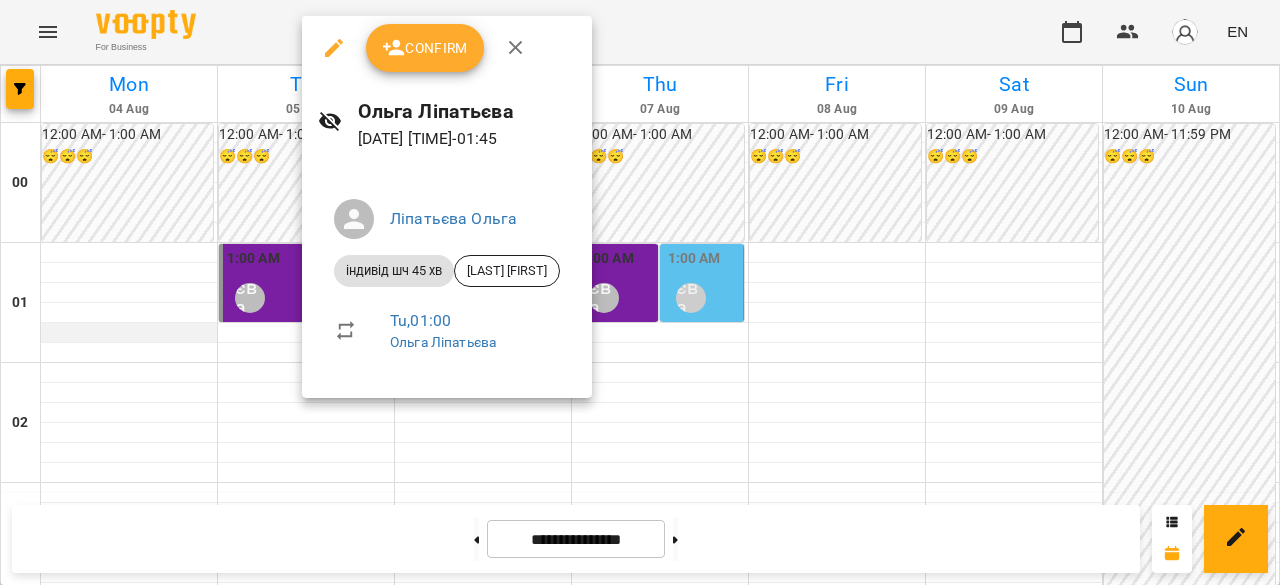 click at bounding box center [640, 292] 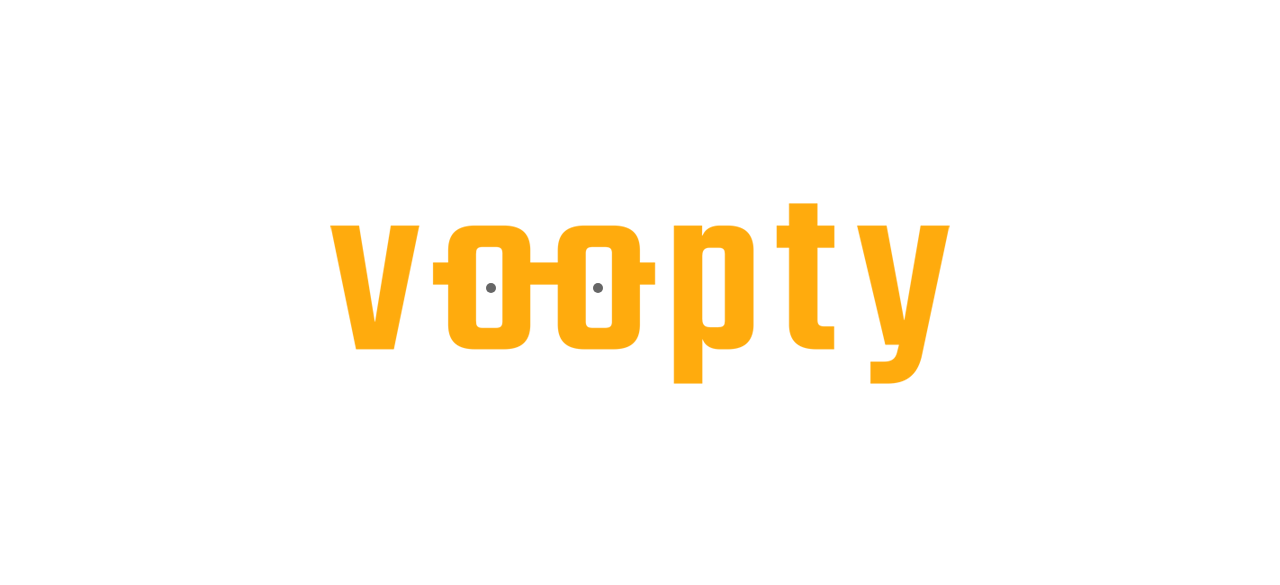 scroll, scrollTop: 0, scrollLeft: 0, axis: both 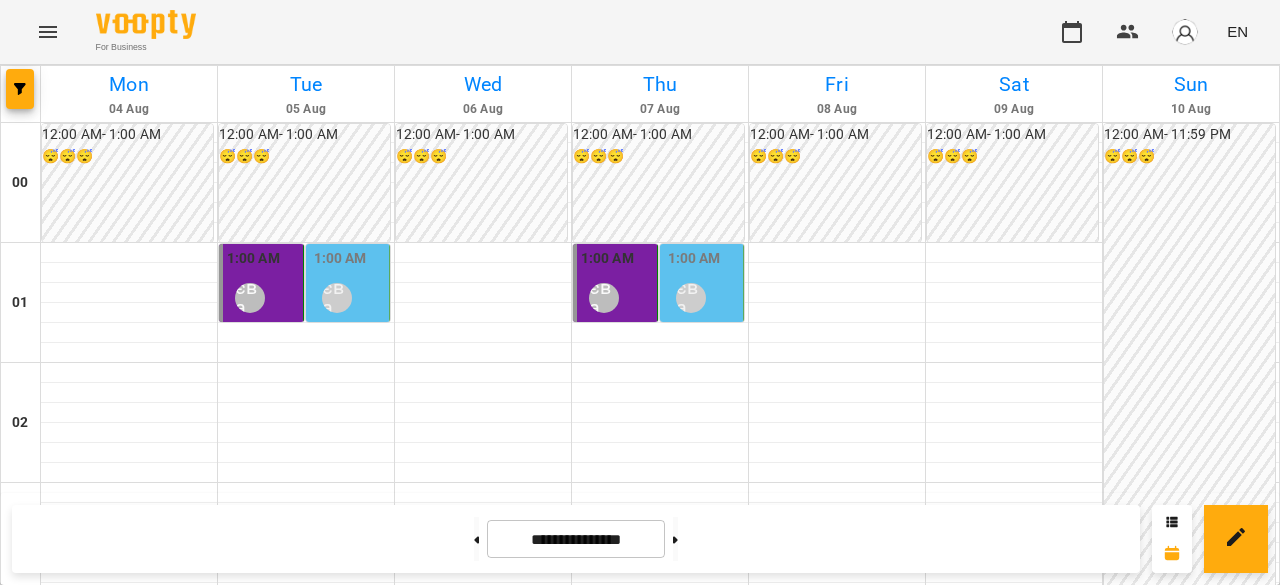 click on "[TIME] Ліпатьєва Ольга" at bounding box center [263, 284] 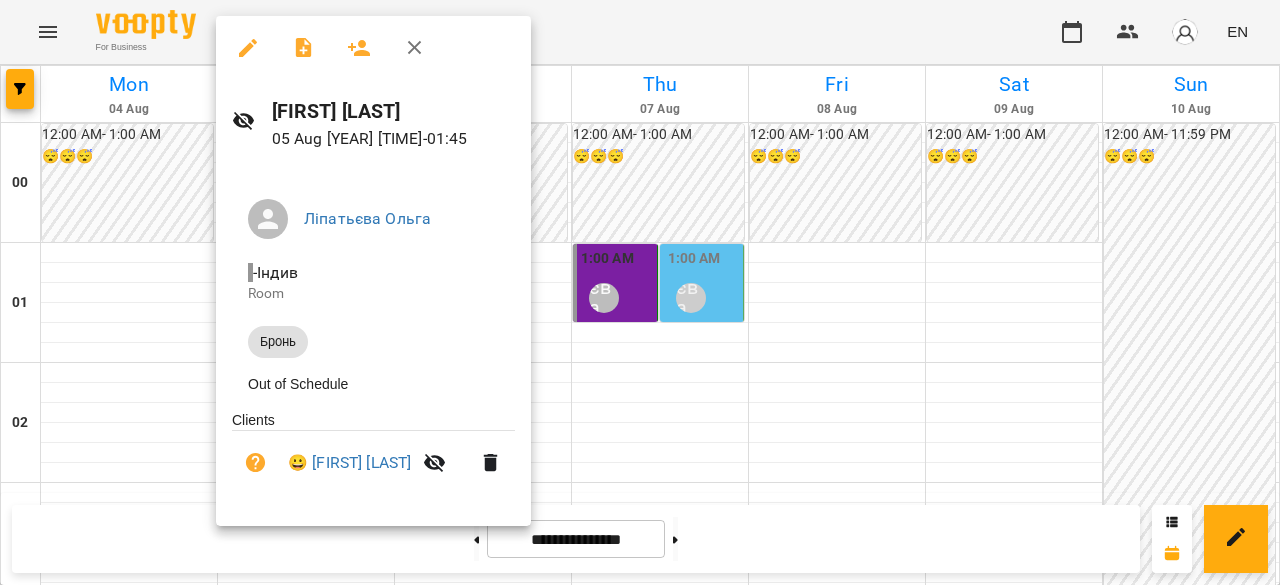 click at bounding box center [640, 292] 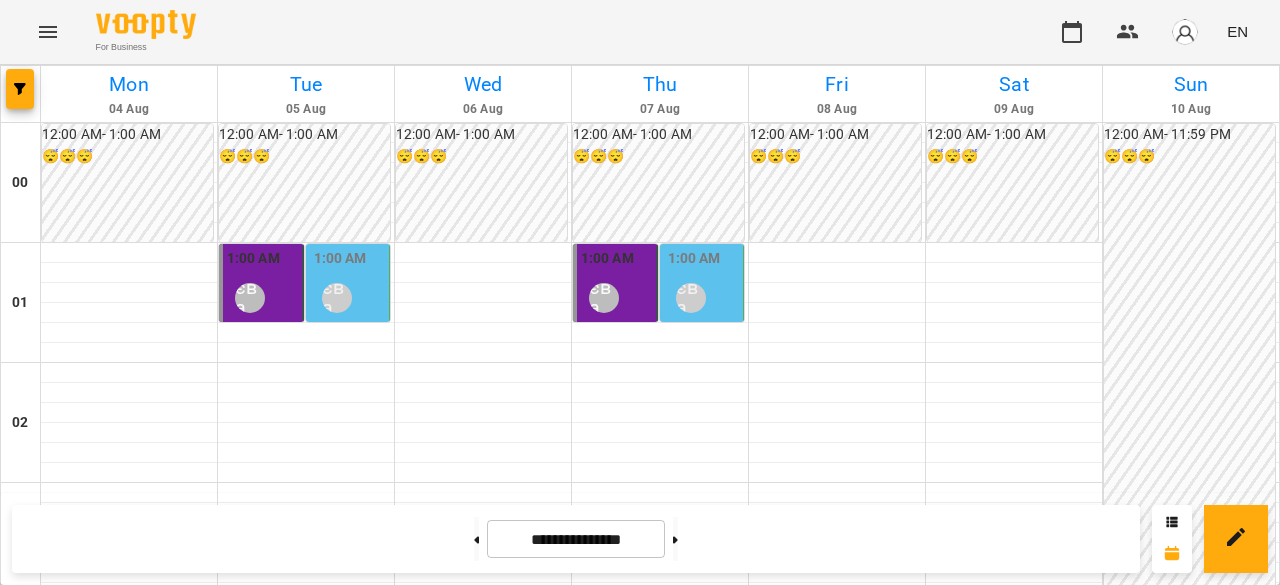 click on "1:00 AM" at bounding box center [340, 259] 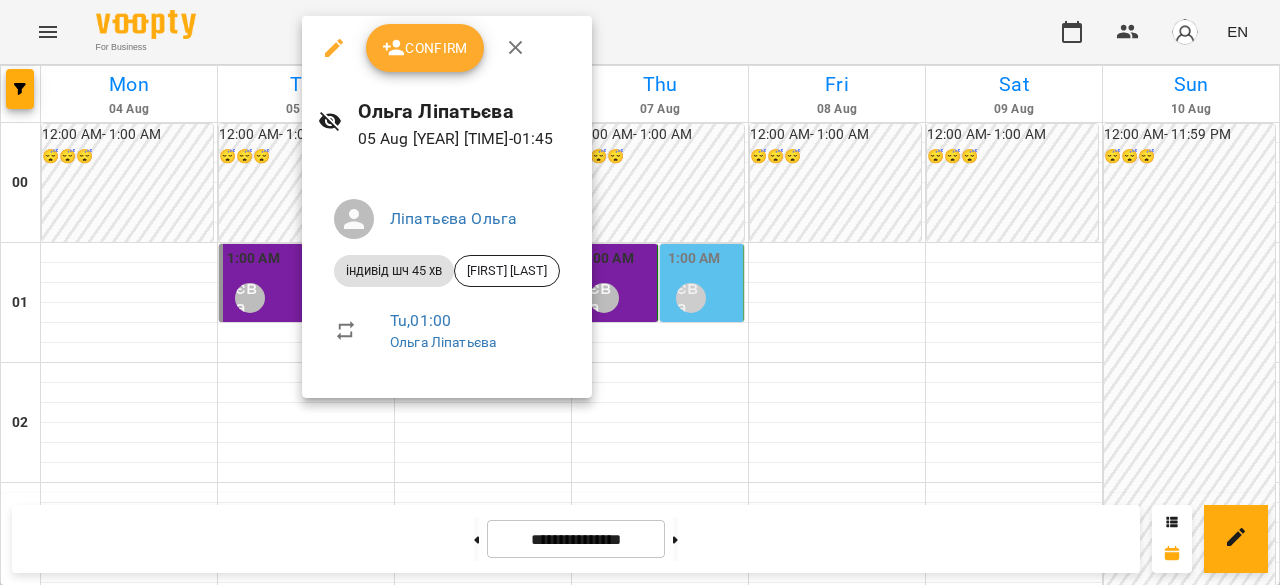 click at bounding box center (640, 292) 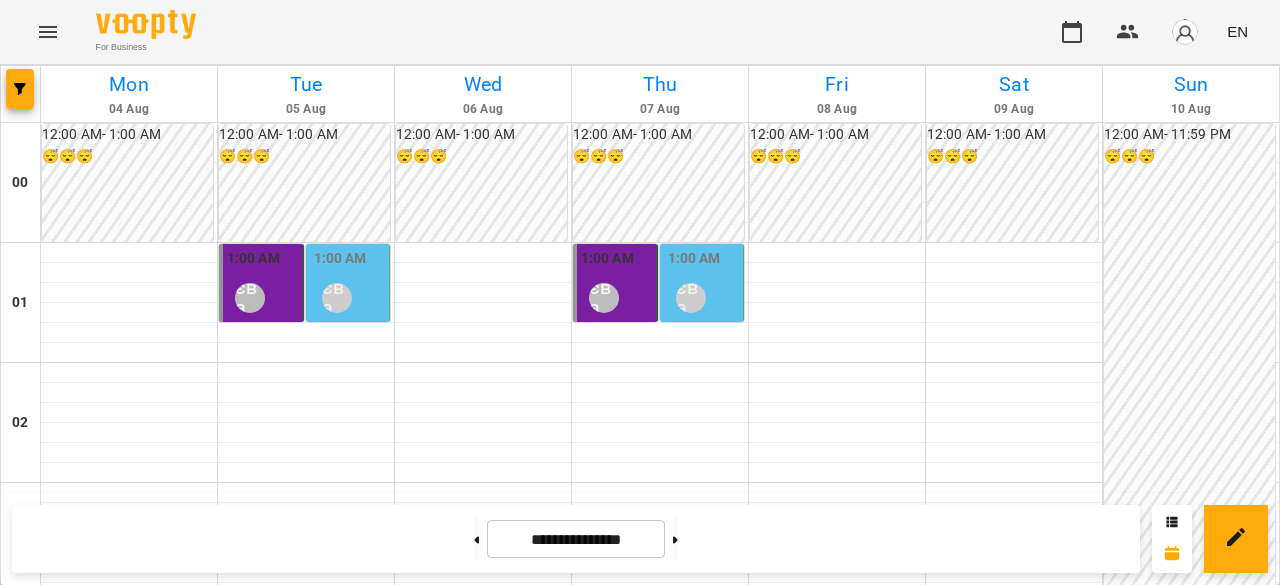 scroll, scrollTop: 2100, scrollLeft: 0, axis: vertical 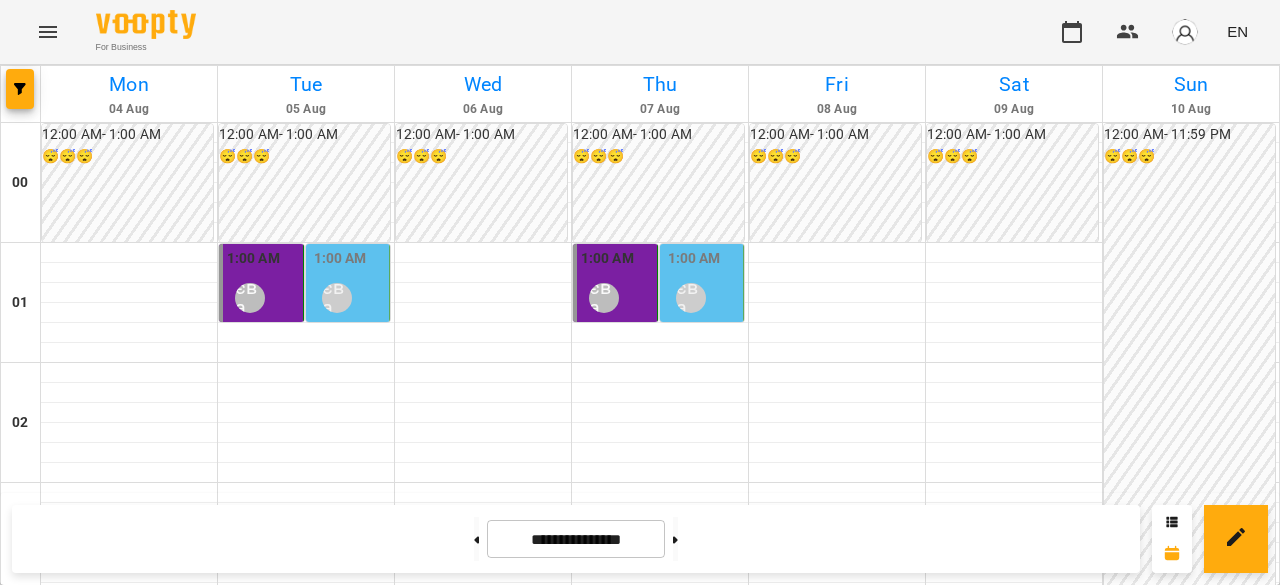 click on "індивід шч 45 хв - [FIRST] [LAST]" at bounding box center (306, 2357) 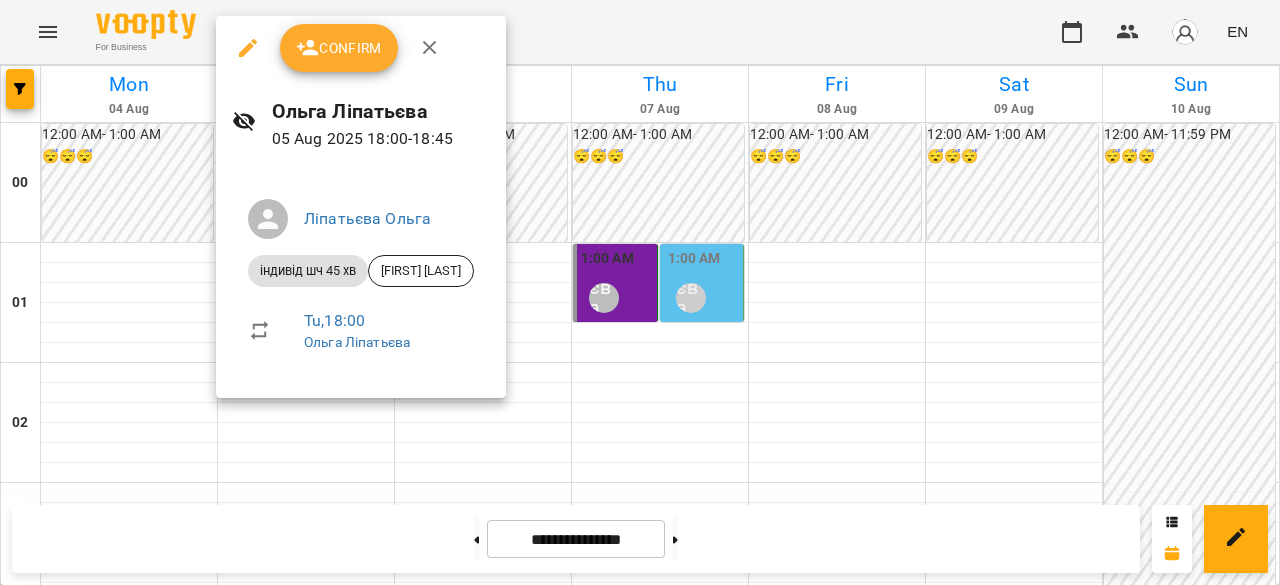 click at bounding box center (640, 292) 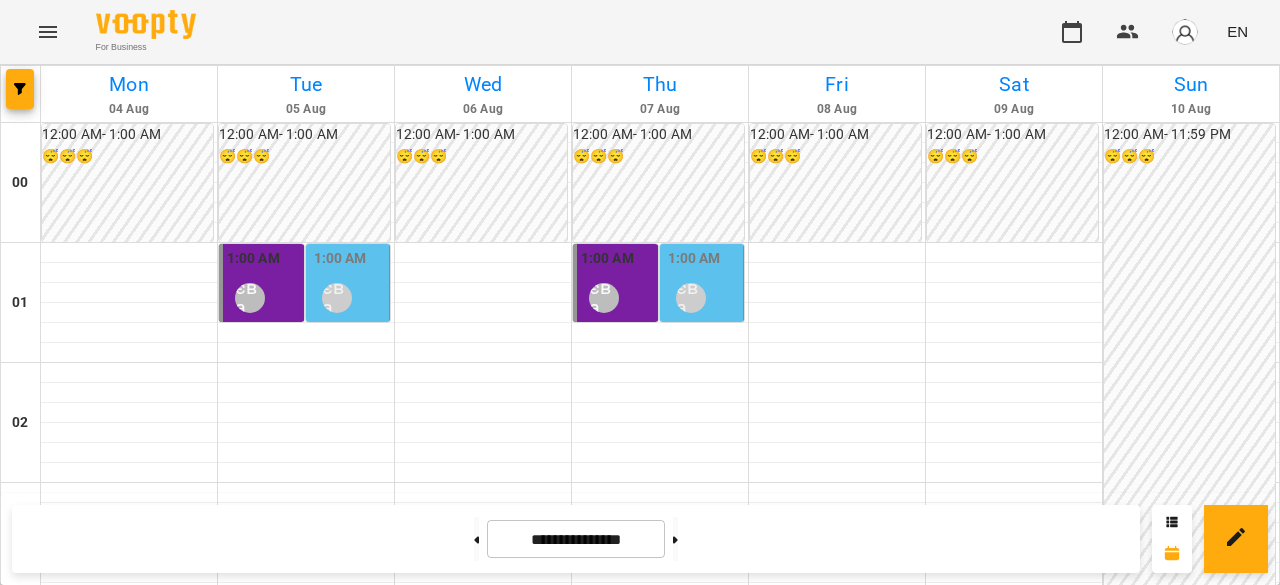 scroll, scrollTop: 1800, scrollLeft: 0, axis: vertical 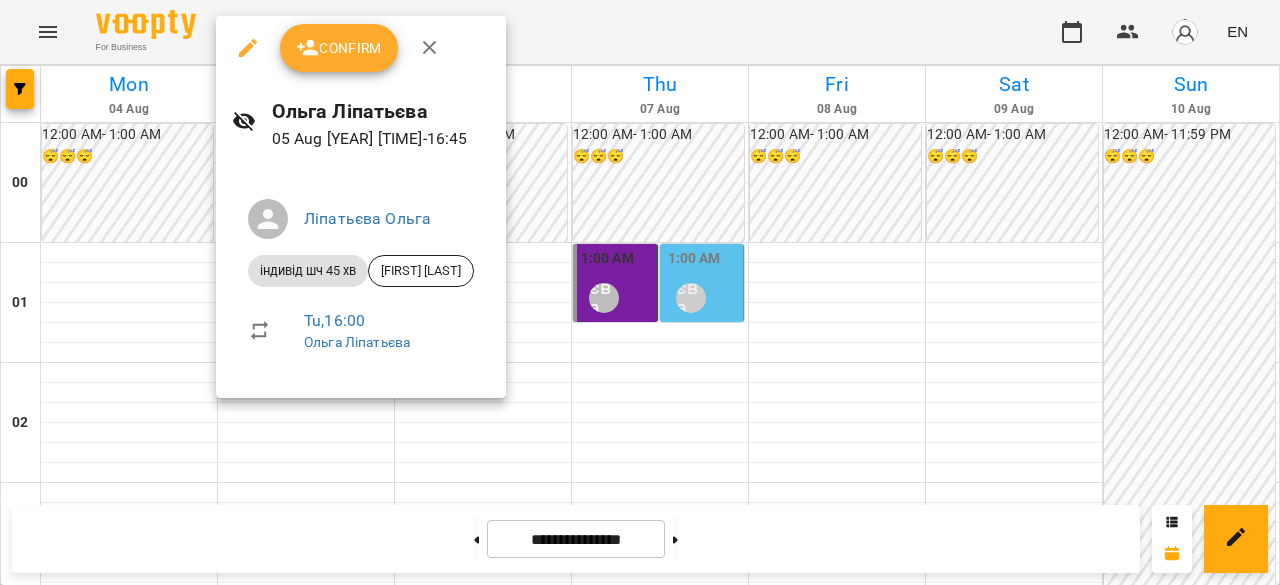 click at bounding box center (640, 292) 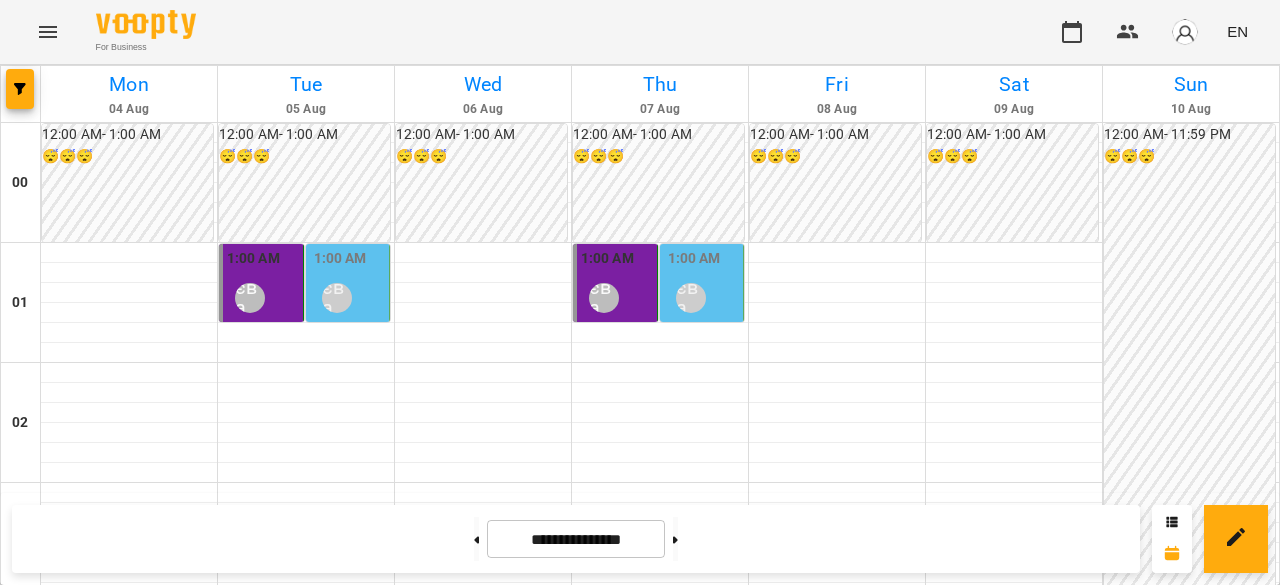 click on "[FIRST] [LAST] (мама [NAME])" at bounding box center [125, 2117] 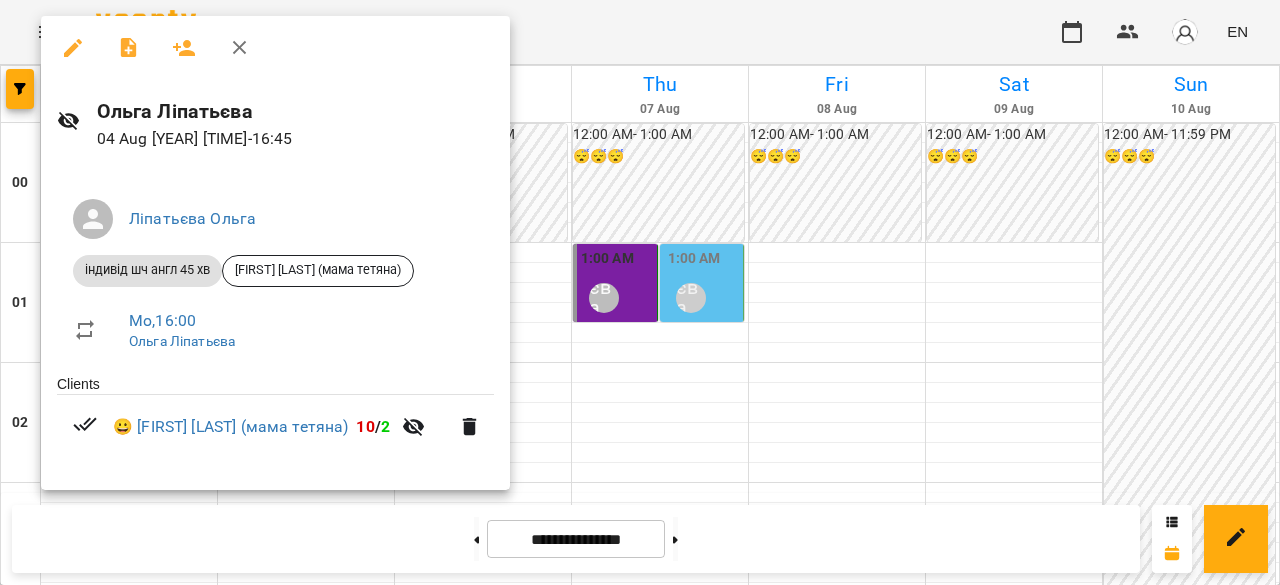 click at bounding box center (640, 292) 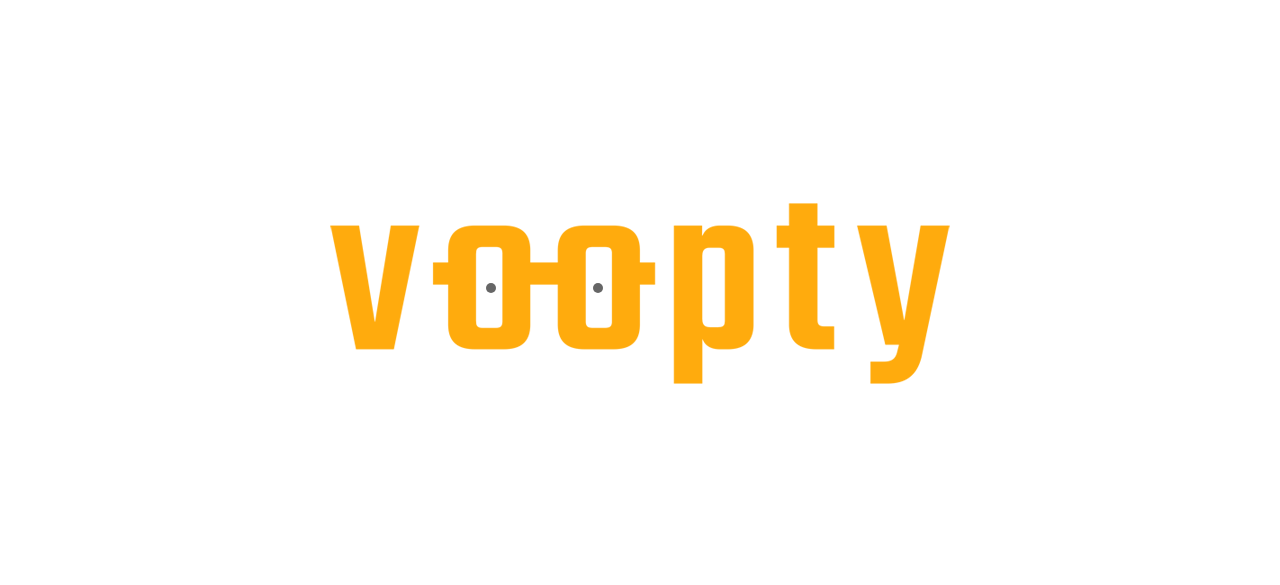 scroll, scrollTop: 0, scrollLeft: 0, axis: both 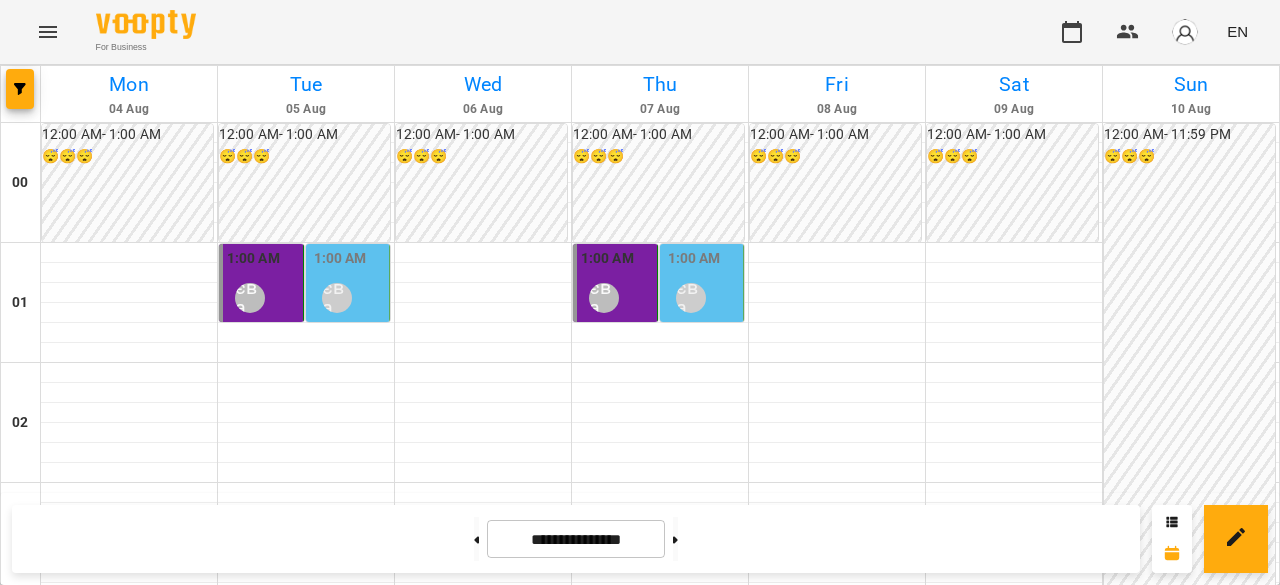 click on "4:00 PM [FIRST] [LAST]" at bounding box center [129, 2071] 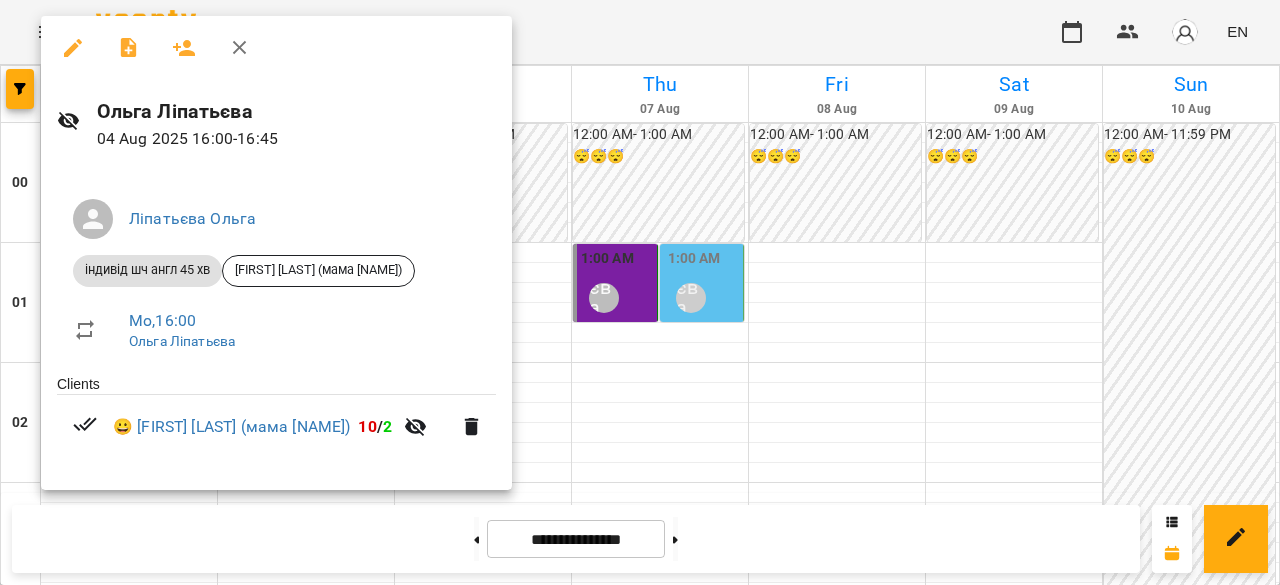 click at bounding box center [640, 292] 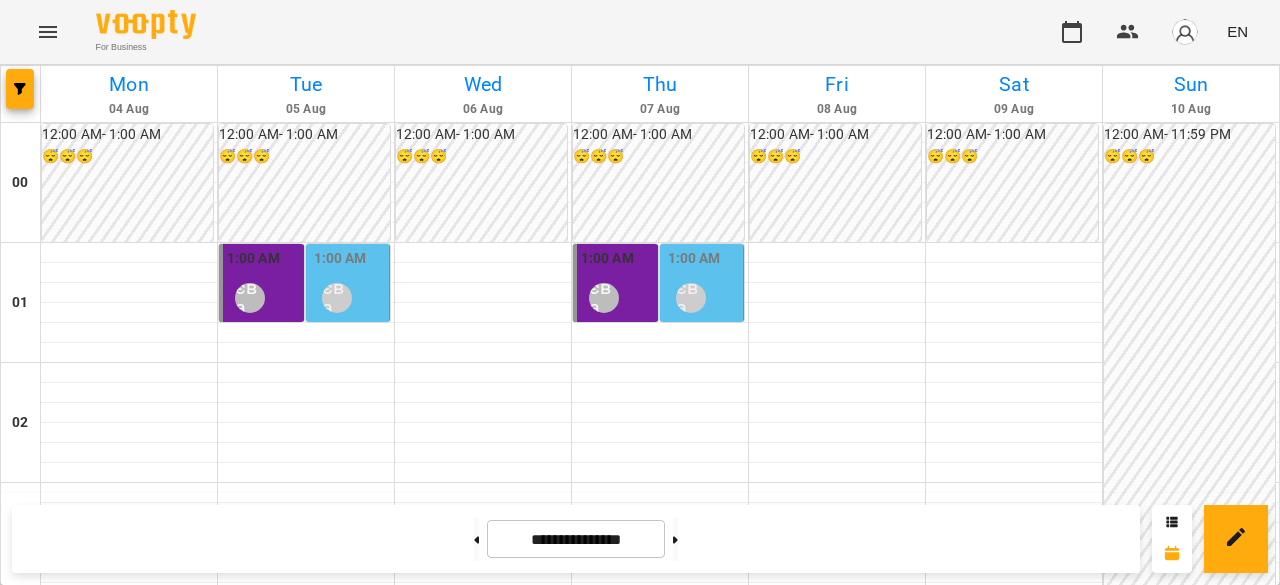 click on "індивід шч 45 хв - [FIRST] [LAST]" at bounding box center (306, 2117) 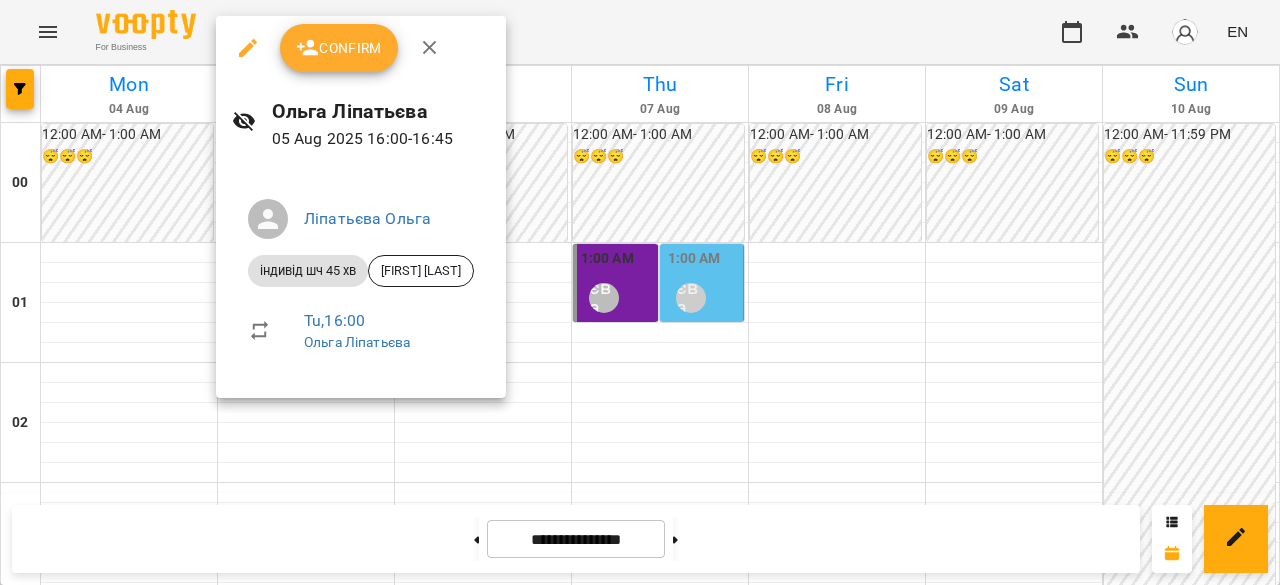 click at bounding box center (640, 292) 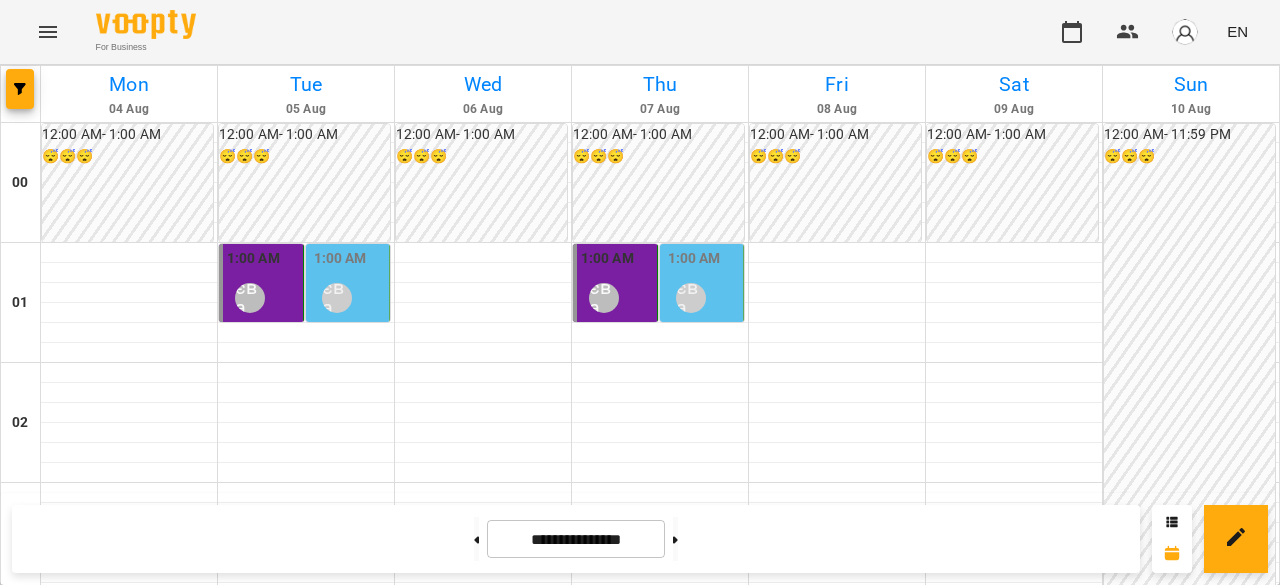 scroll, scrollTop: 2100, scrollLeft: 0, axis: vertical 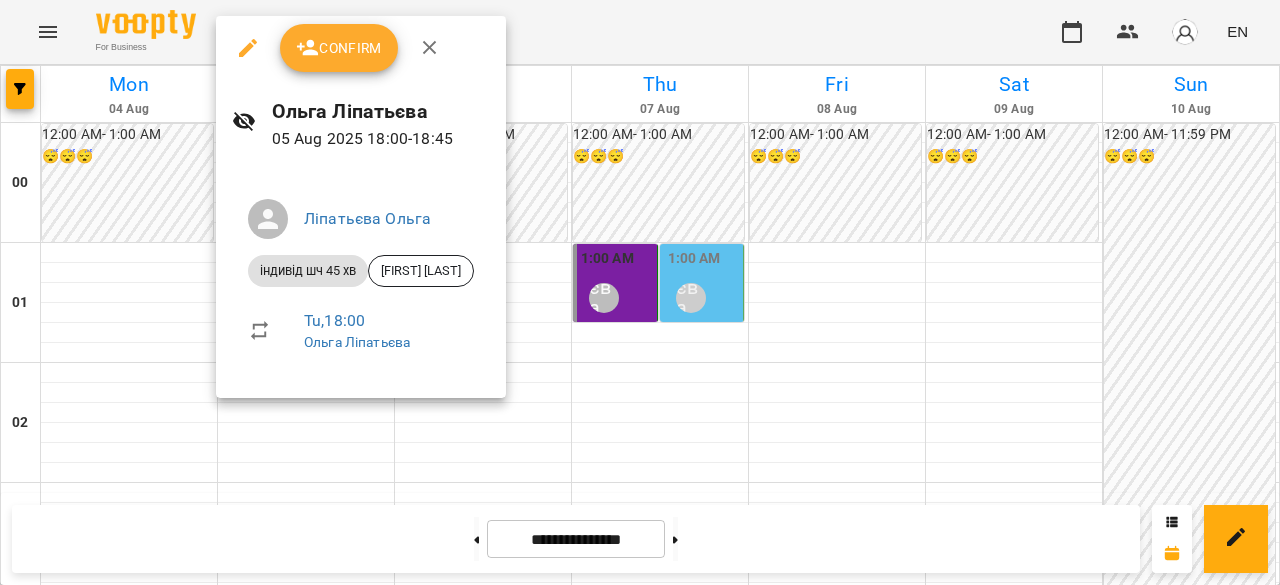 click at bounding box center (640, 292) 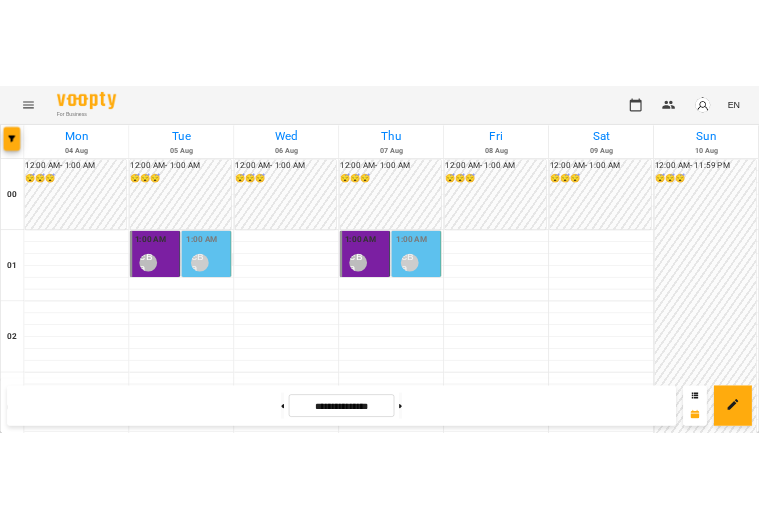 scroll, scrollTop: 0, scrollLeft: 0, axis: both 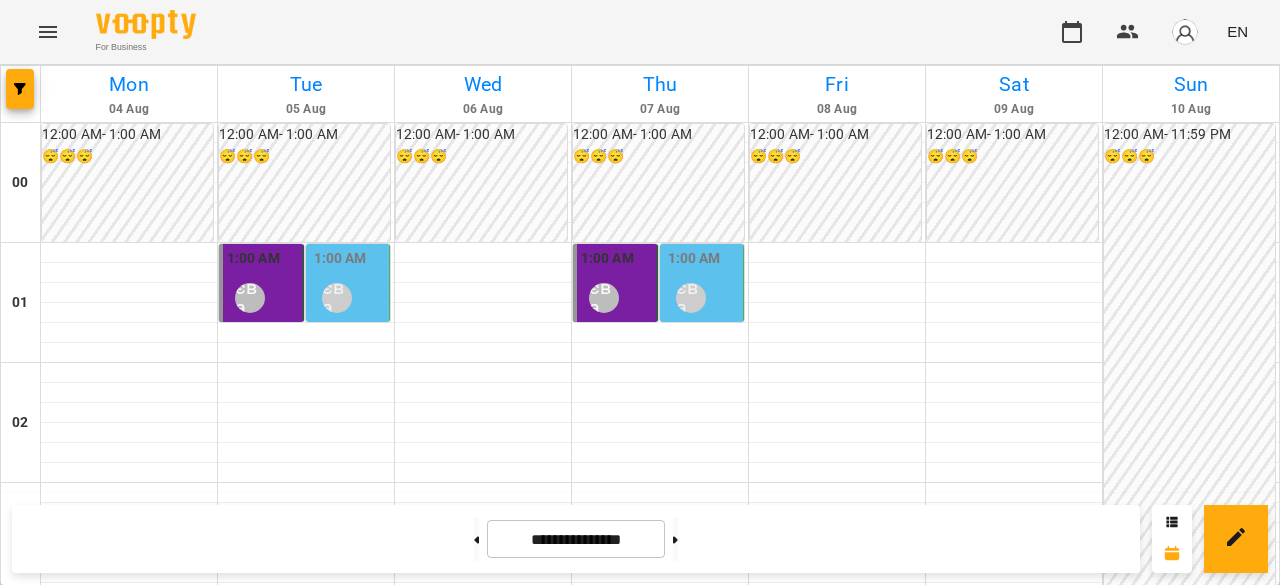 click on "Ліпатьєва Ольга" at bounding box center [337, 298] 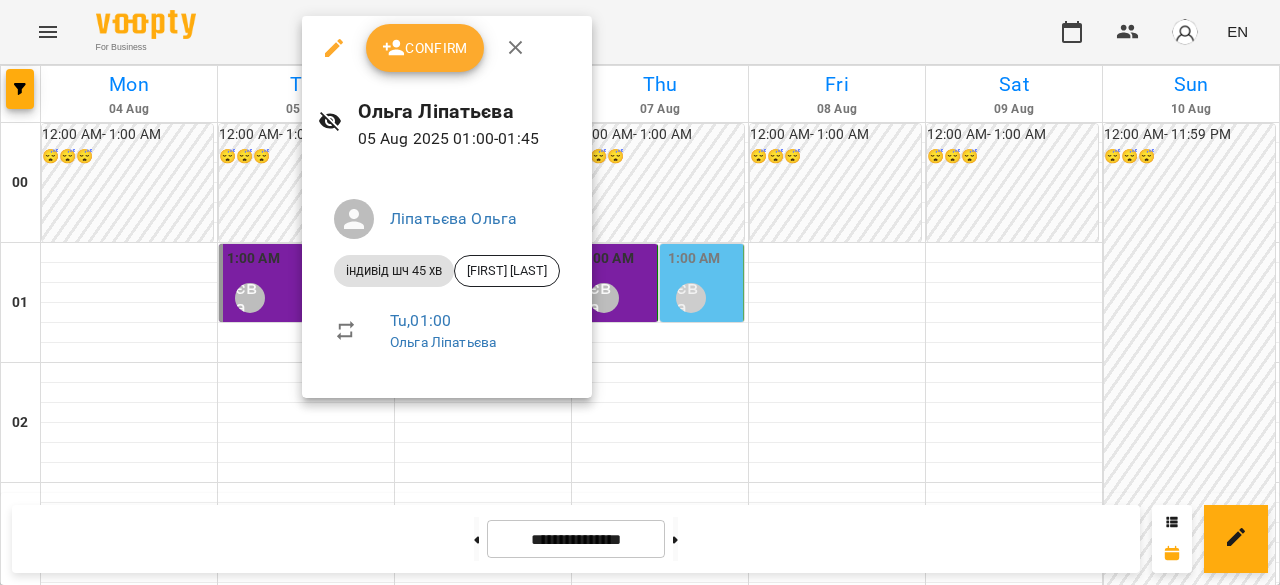 click at bounding box center (640, 292) 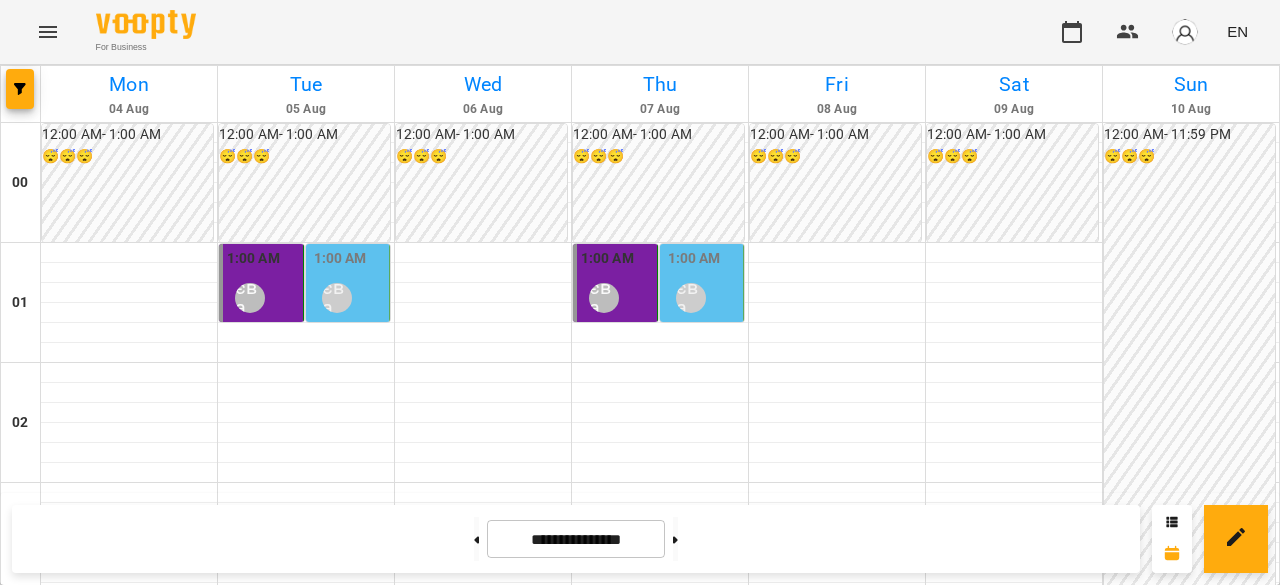 click on "Ліпатьєва Ольга" at bounding box center (250, 298) 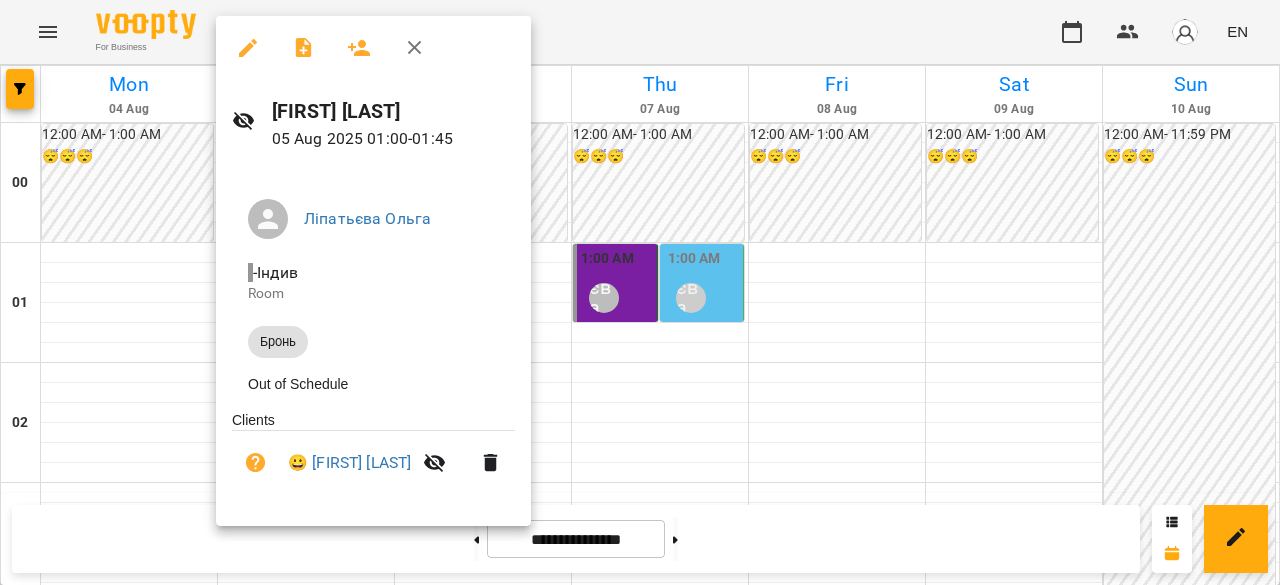 click at bounding box center (640, 292) 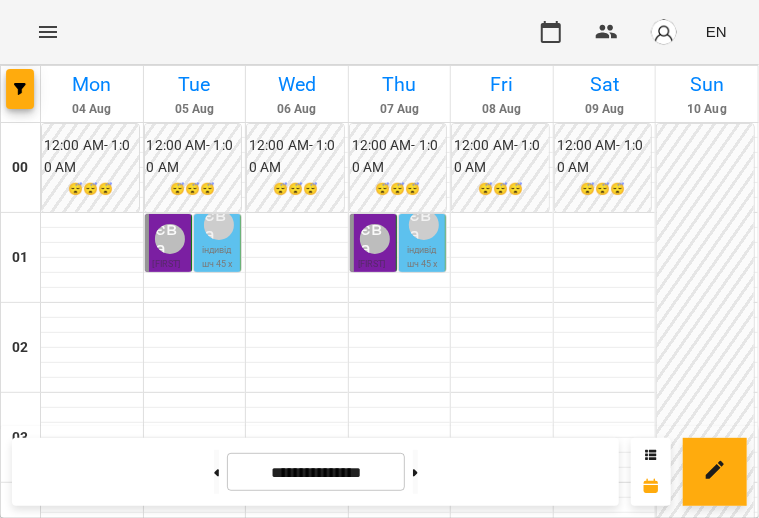 click on "Ліпатьєва Ольга" at bounding box center [170, 239] 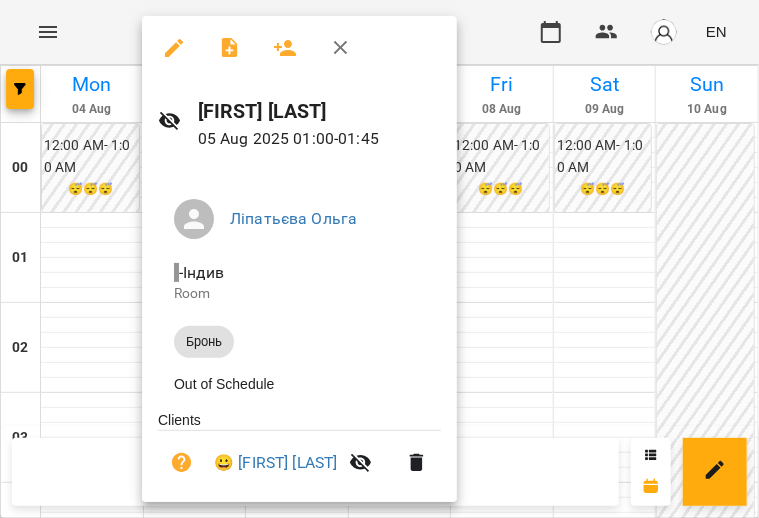 click at bounding box center (379, 259) 